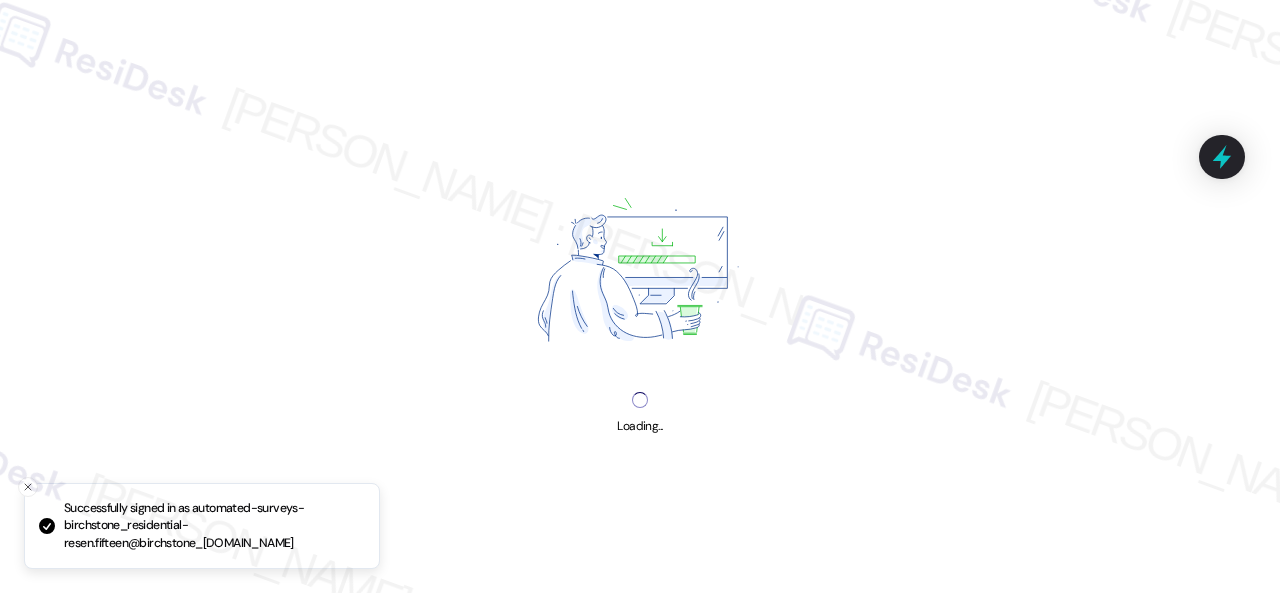 scroll, scrollTop: 0, scrollLeft: 0, axis: both 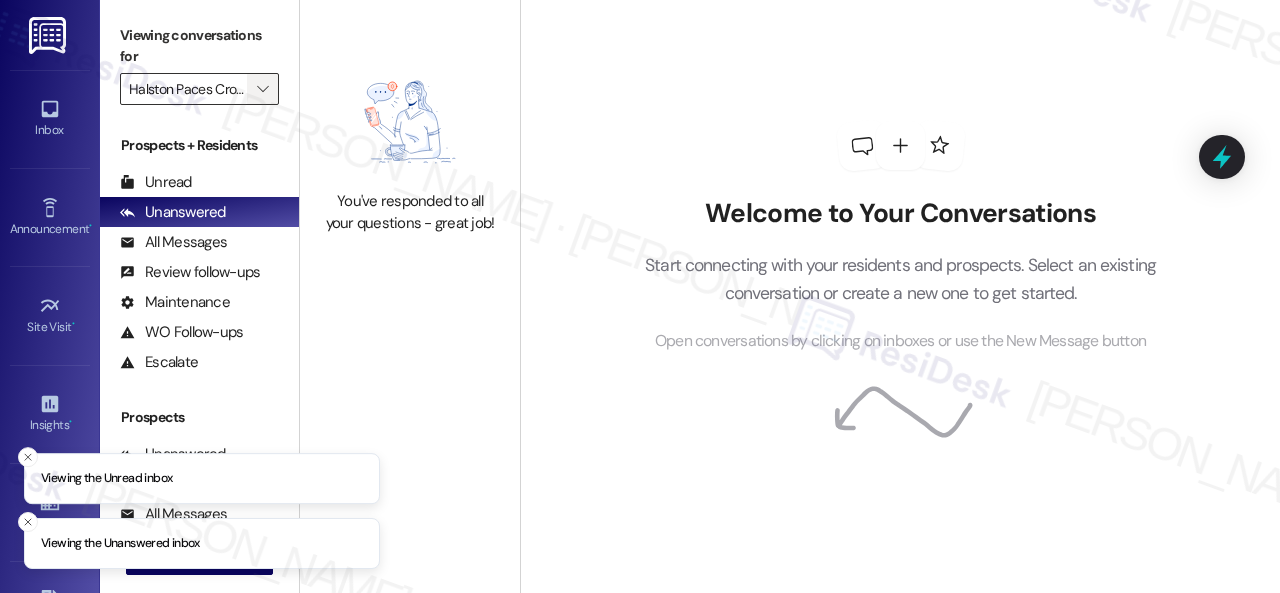 click on "" at bounding box center (263, 89) 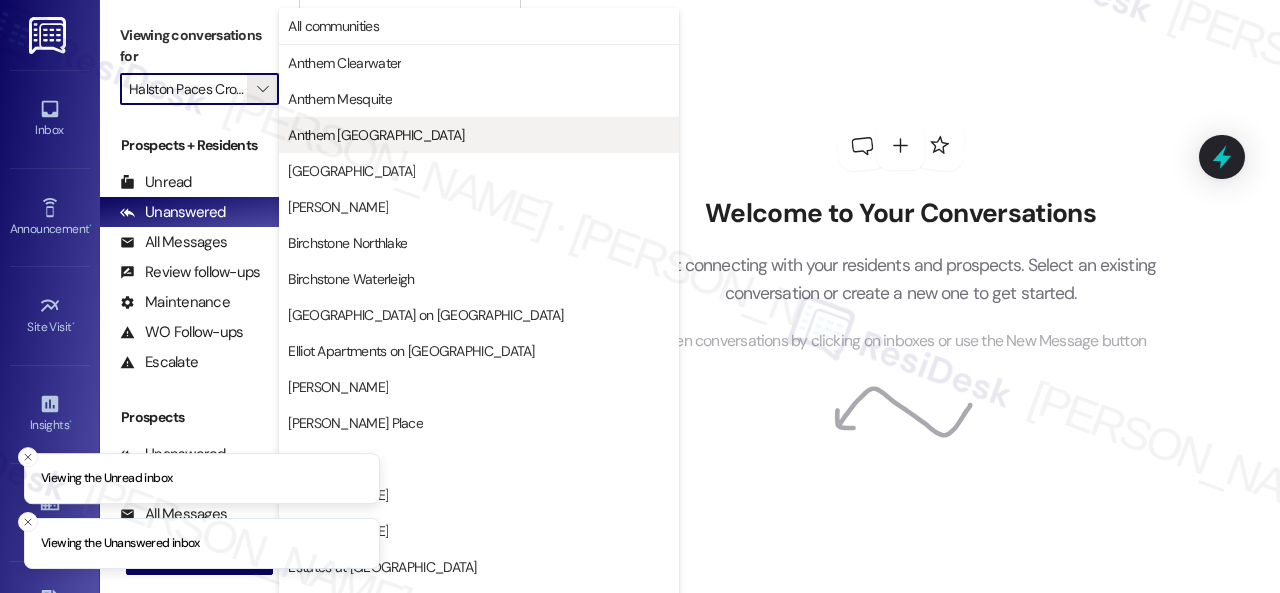 scroll, scrollTop: 0, scrollLeft: 16, axis: horizontal 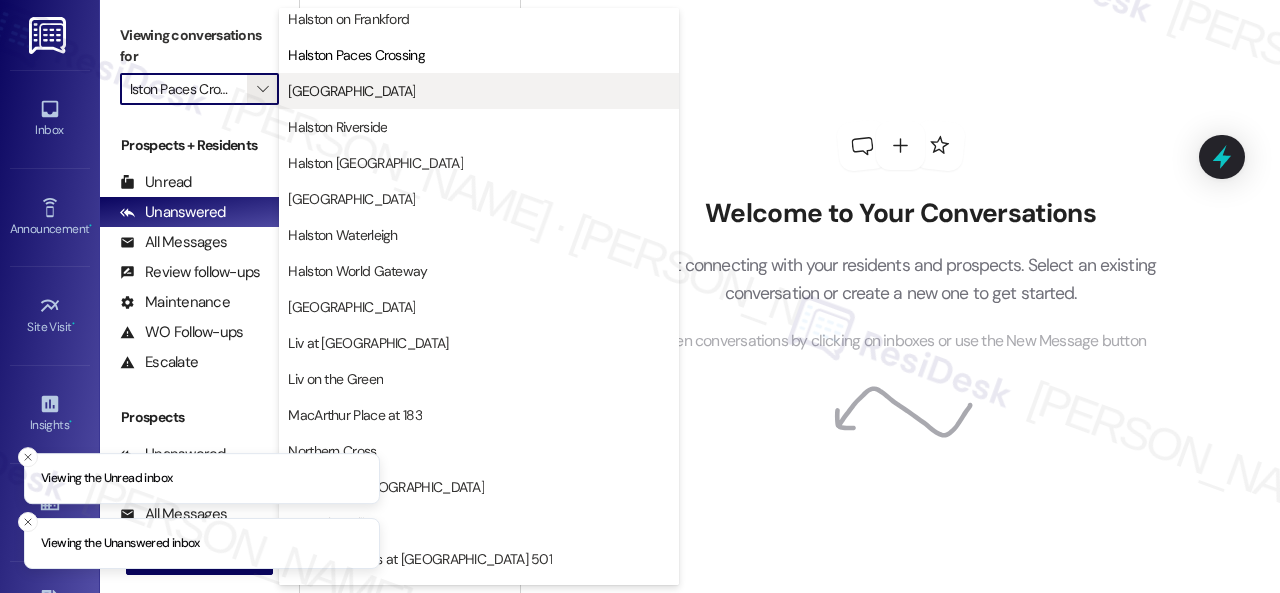 click on "Halston Park Central" at bounding box center (351, 91) 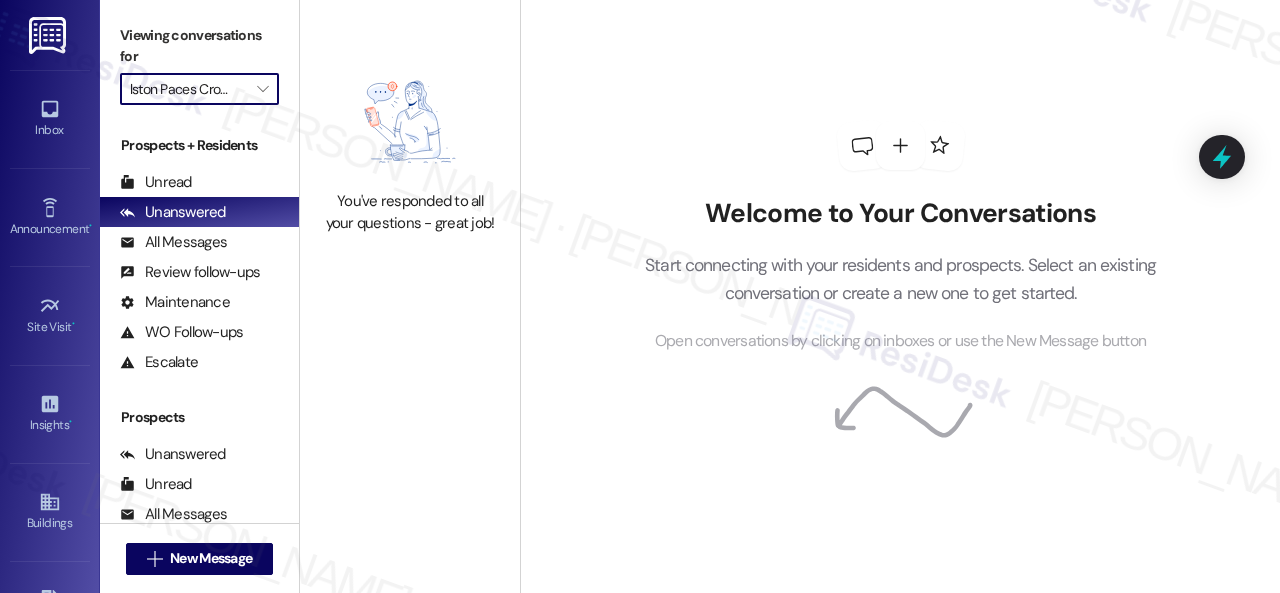 type on "[GEOGRAPHIC_DATA]" 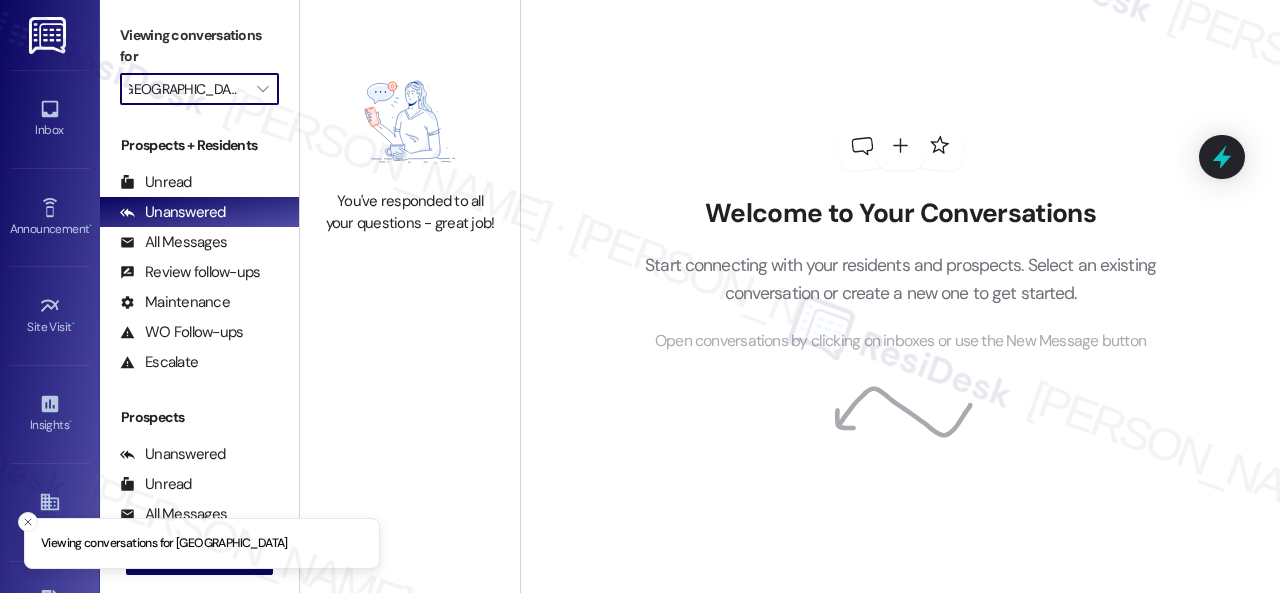 scroll, scrollTop: 0, scrollLeft: 0, axis: both 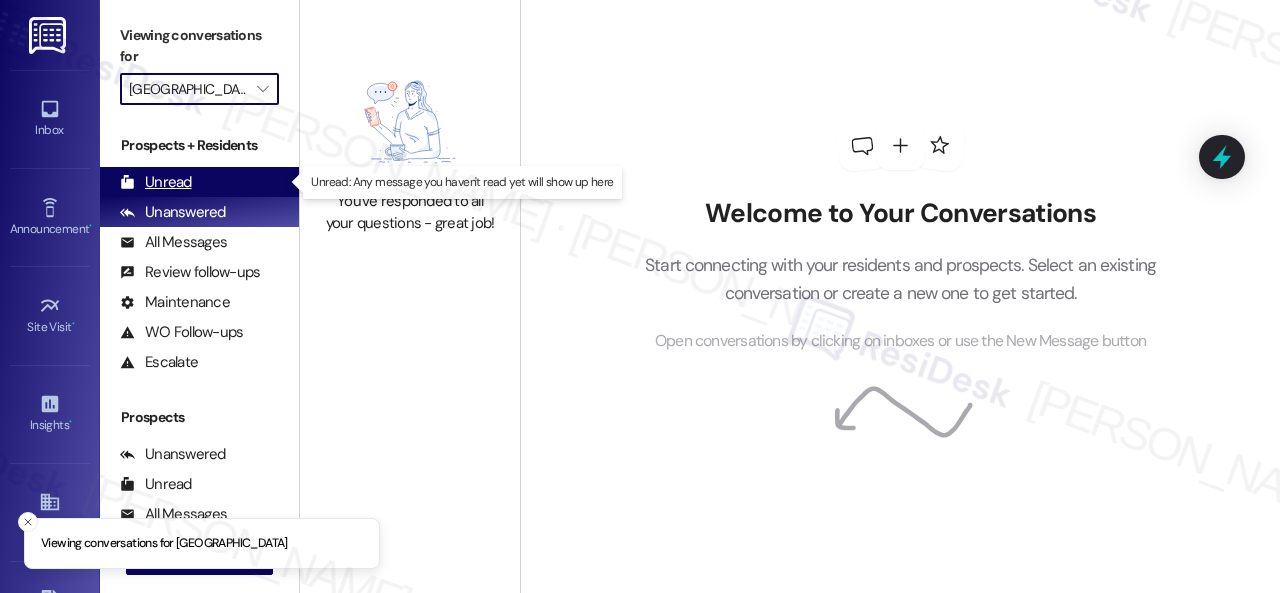 click on "Unread" at bounding box center (156, 182) 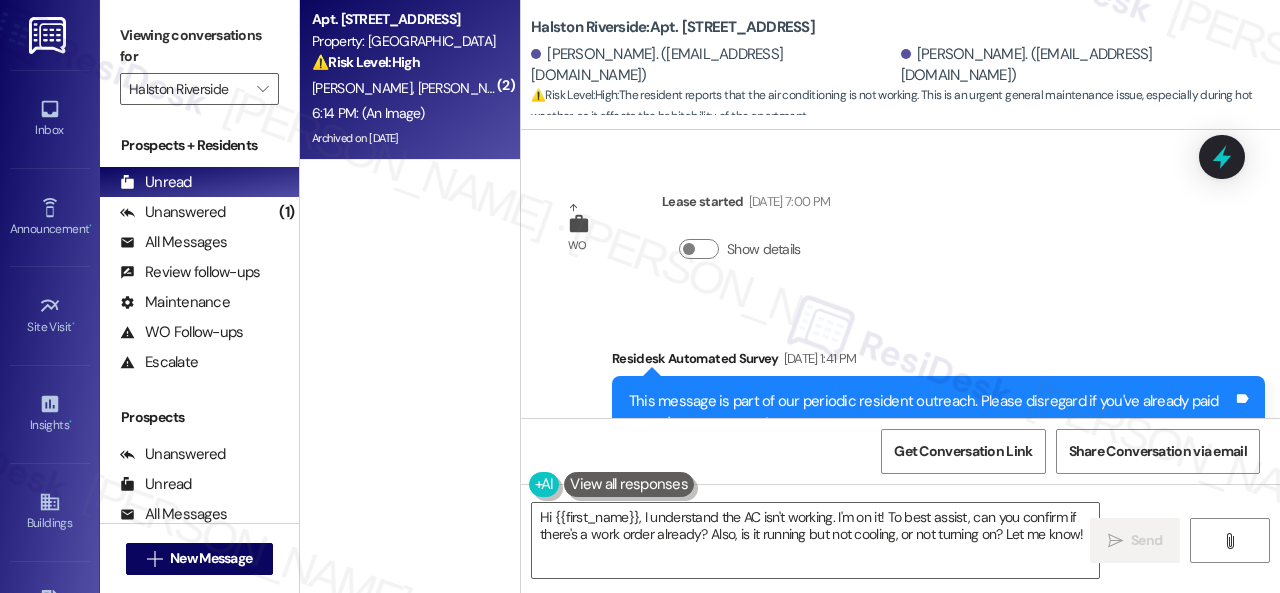 scroll, scrollTop: 0, scrollLeft: 0, axis: both 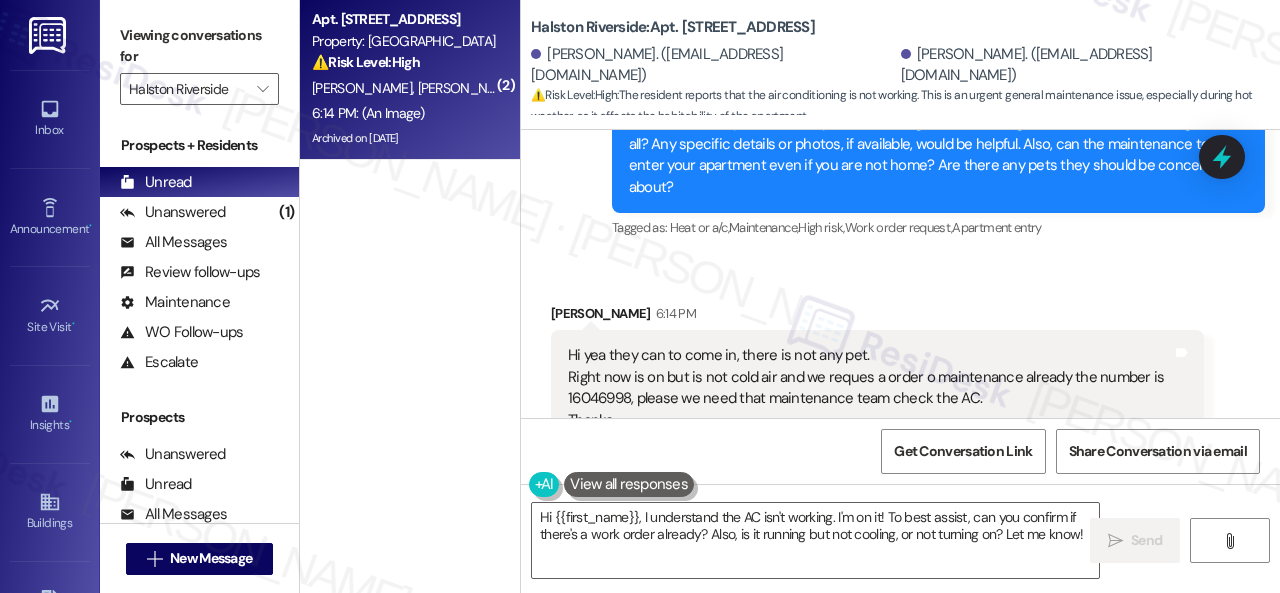 click on "Hi yea they can to come in, there is not any pet.
Right now is on but is not cold air and we reques a order o maintenance already the number is 16046998, please we need that maintenance team check the AC.
Thanks" at bounding box center [870, 388] 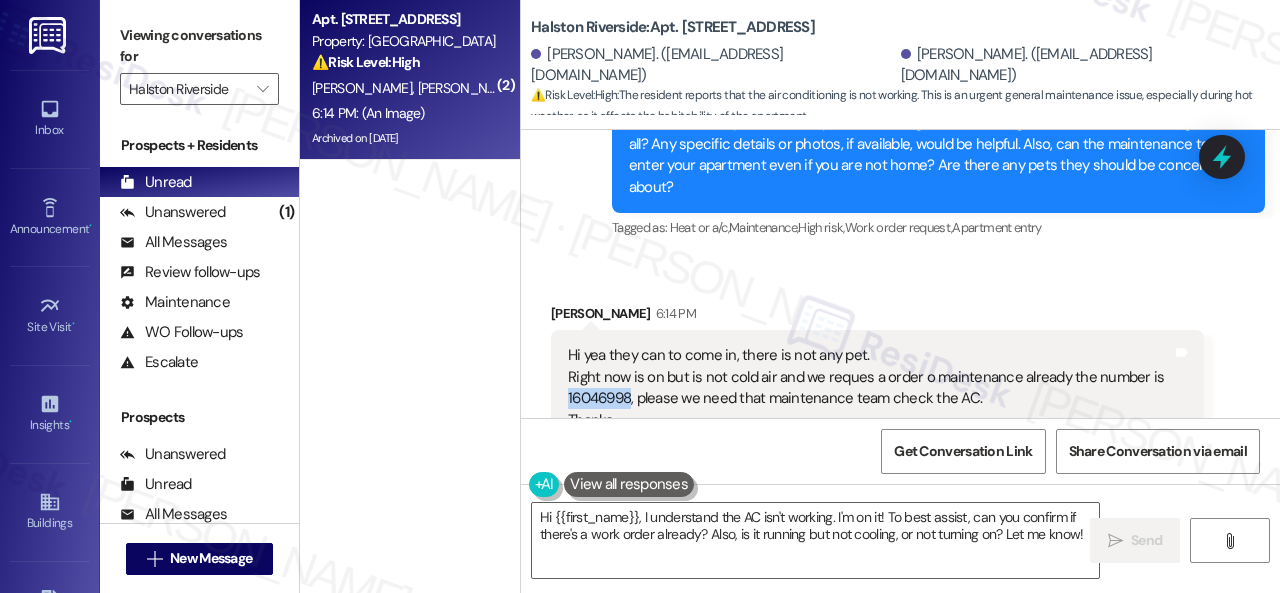 click on "Hi yea they can to come in, there is not any pet.
Right now is on but is not cold air and we reques a order o maintenance already the number is 16046998, please we need that maintenance team check the AC.
Thanks" at bounding box center [870, 388] 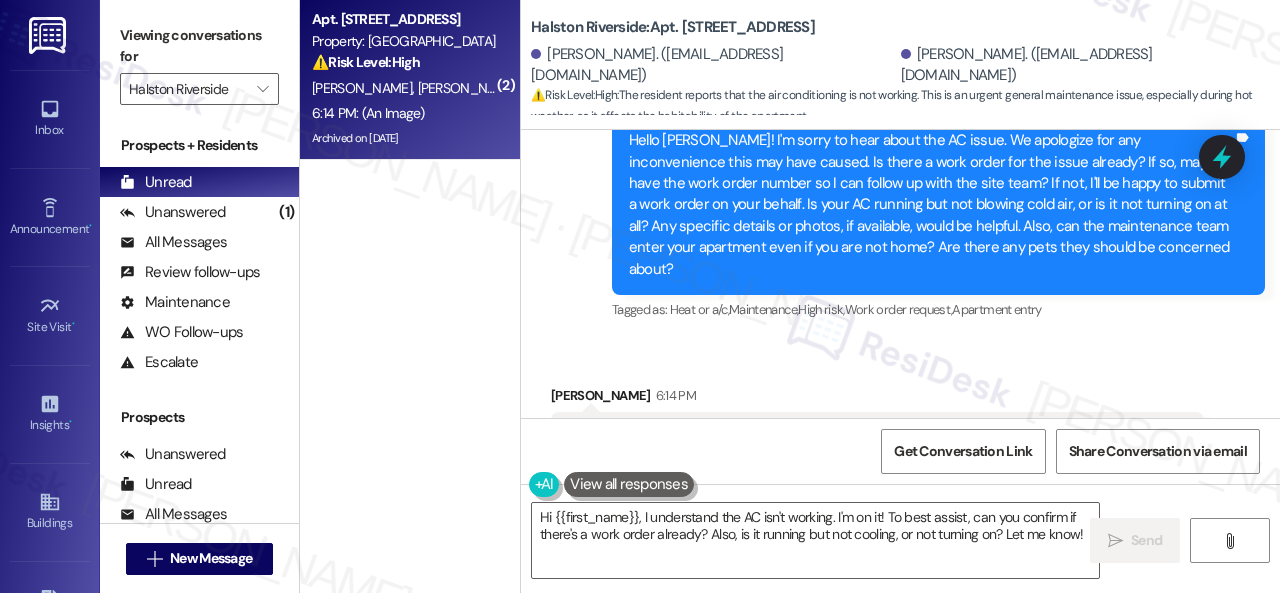 scroll, scrollTop: 10872, scrollLeft: 0, axis: vertical 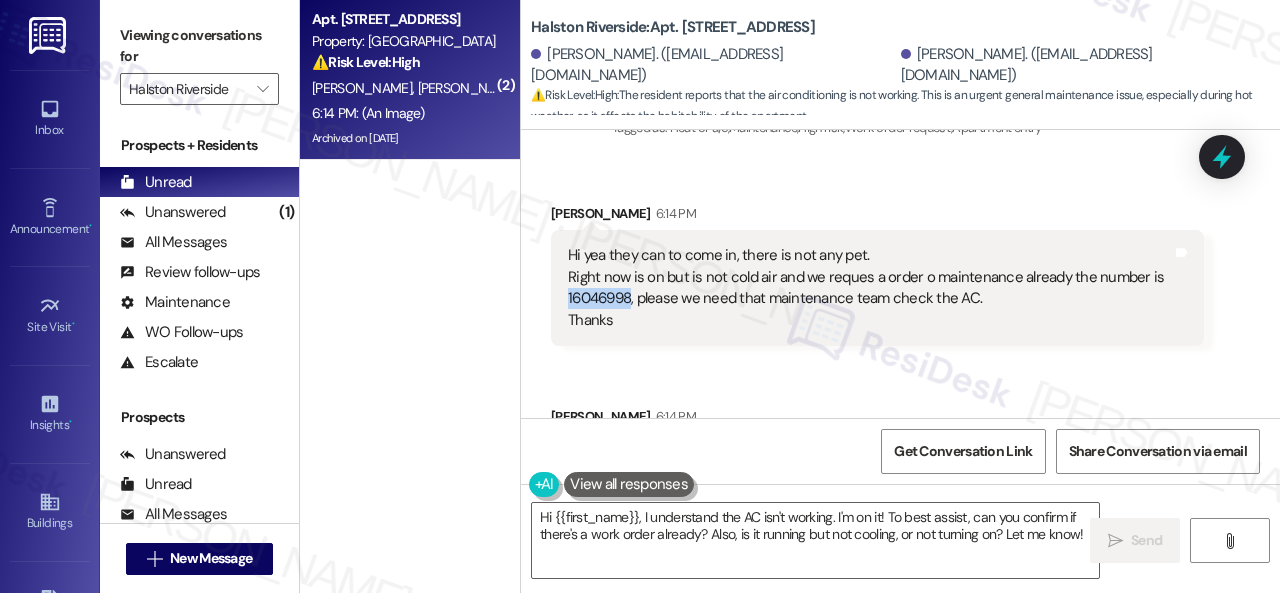 copy on "16046998" 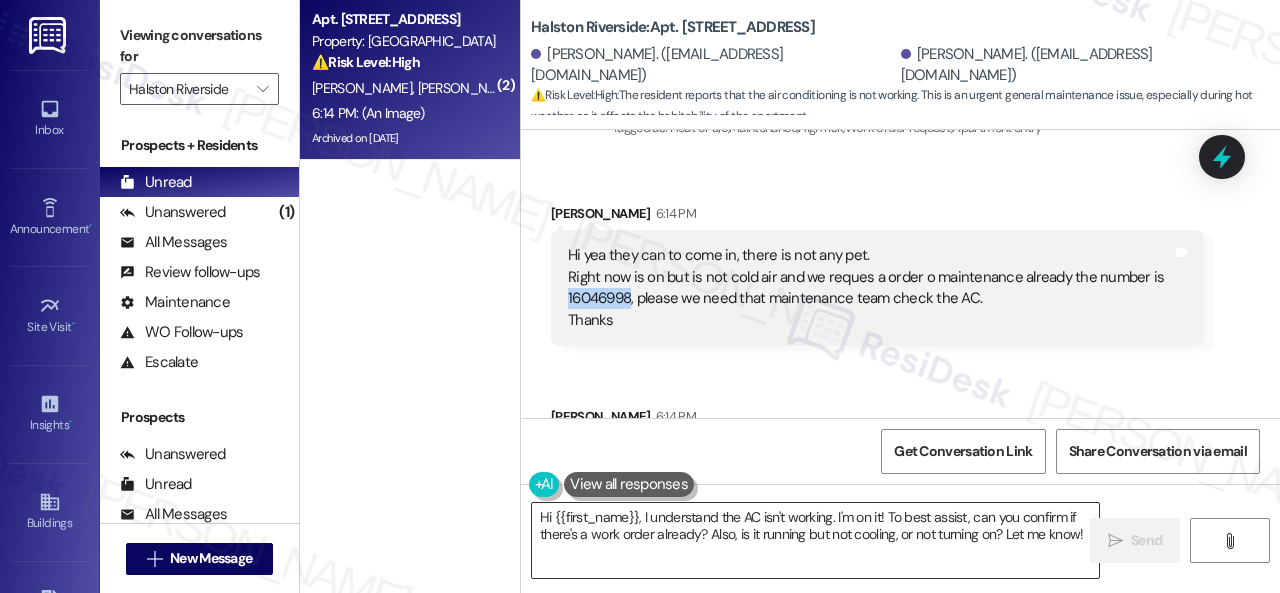click on "Hi {{first_name}}, I understand the AC isn't working. I'm on it! To best assist, can you confirm if there's a work order already? Also, is it running but not cooling, or not turning on? Let me know!" at bounding box center (815, 540) 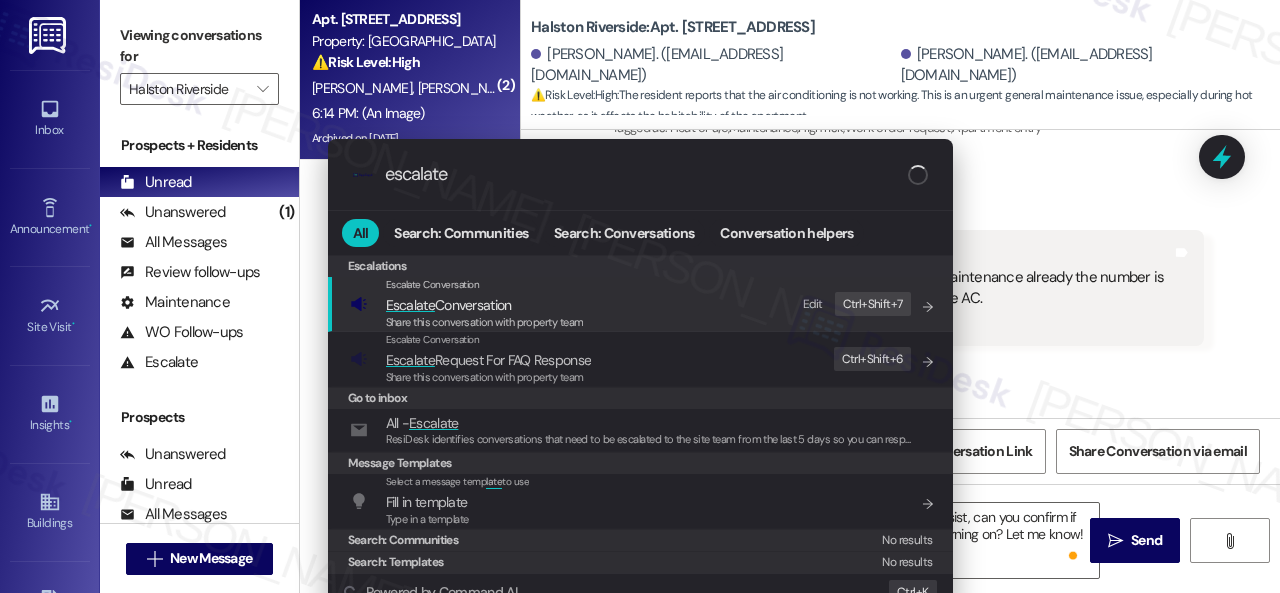type on "escalate" 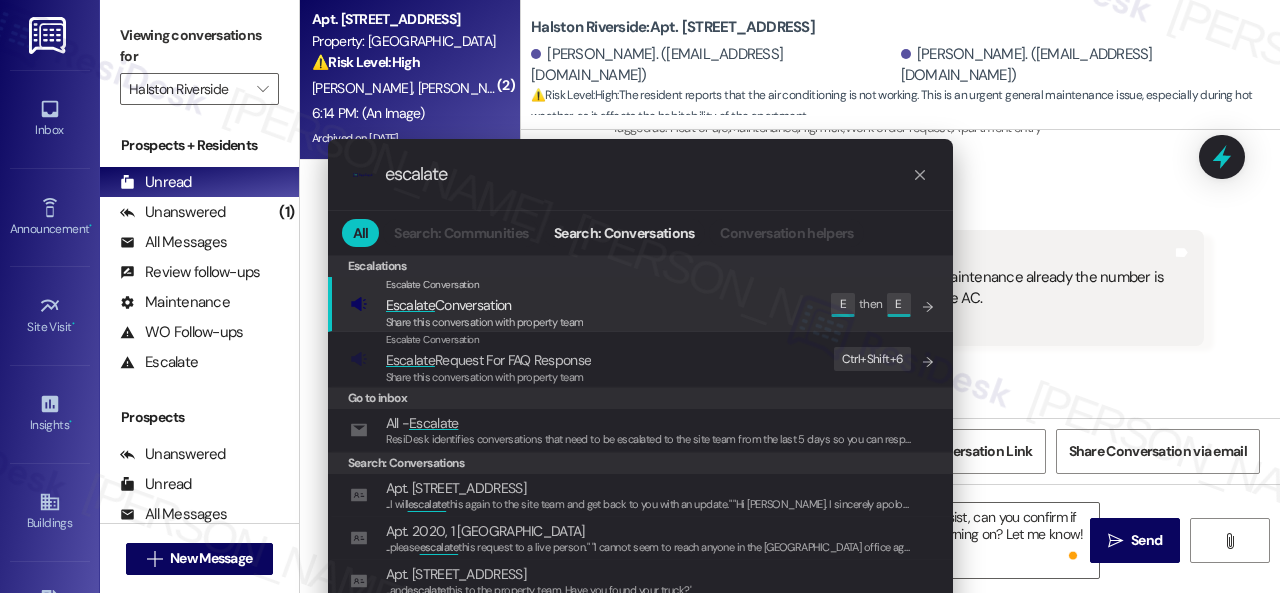 click 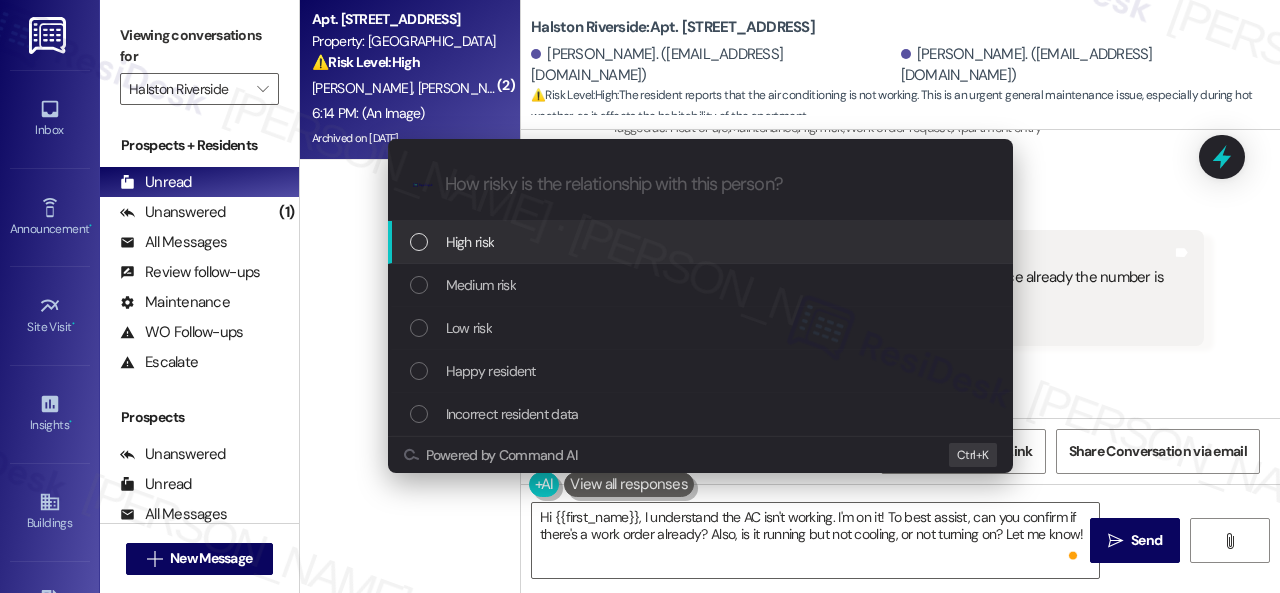 click on "High risk" at bounding box center (702, 242) 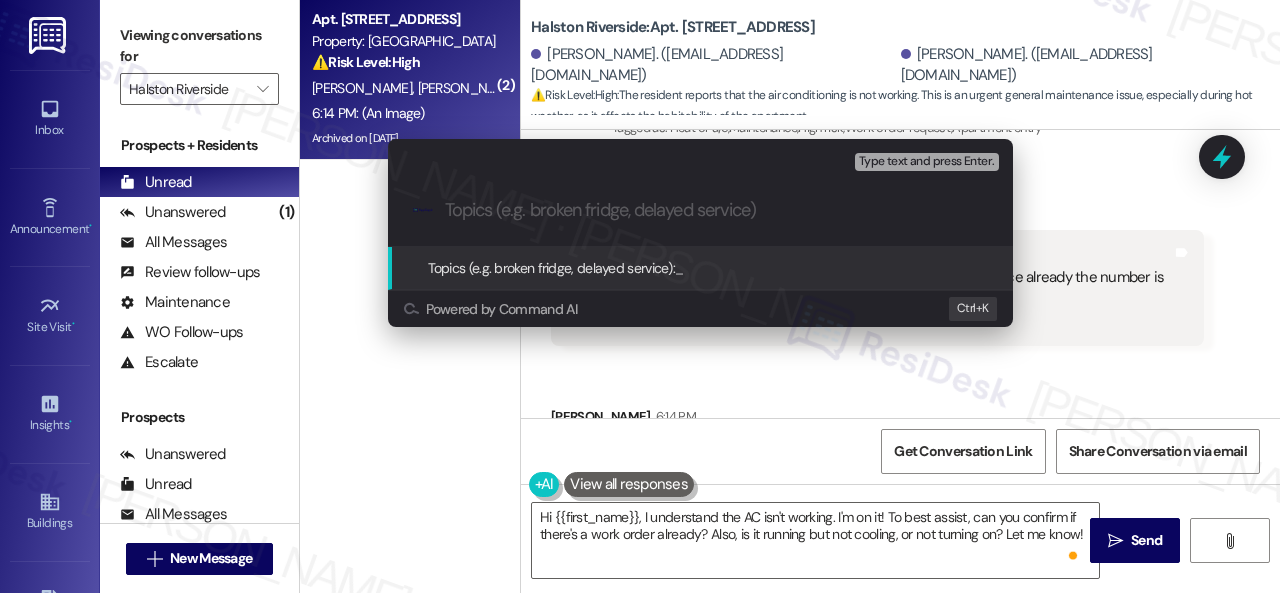 paste on "Follow-up on work order 16046998" 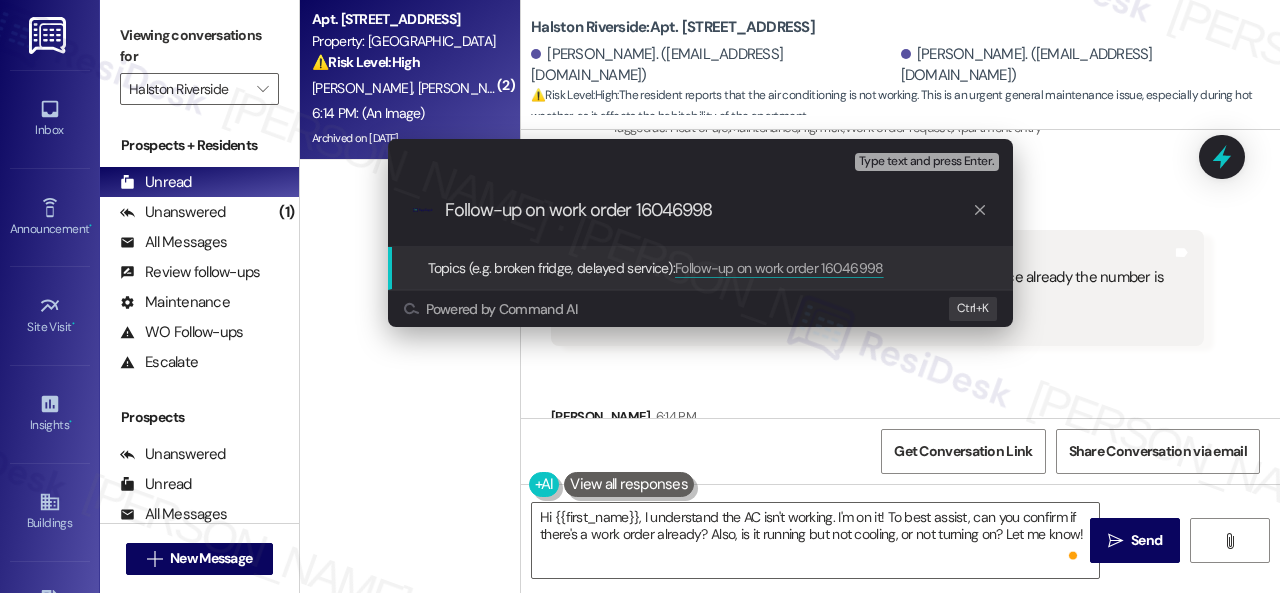 type 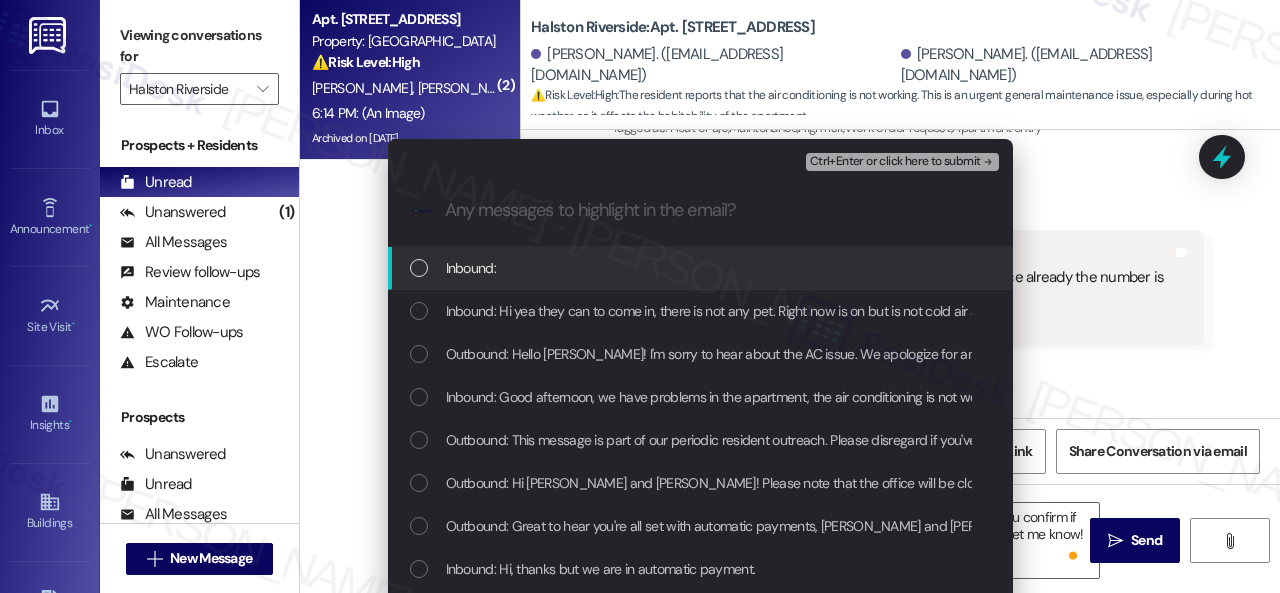click on "Inbound:" at bounding box center [702, 268] 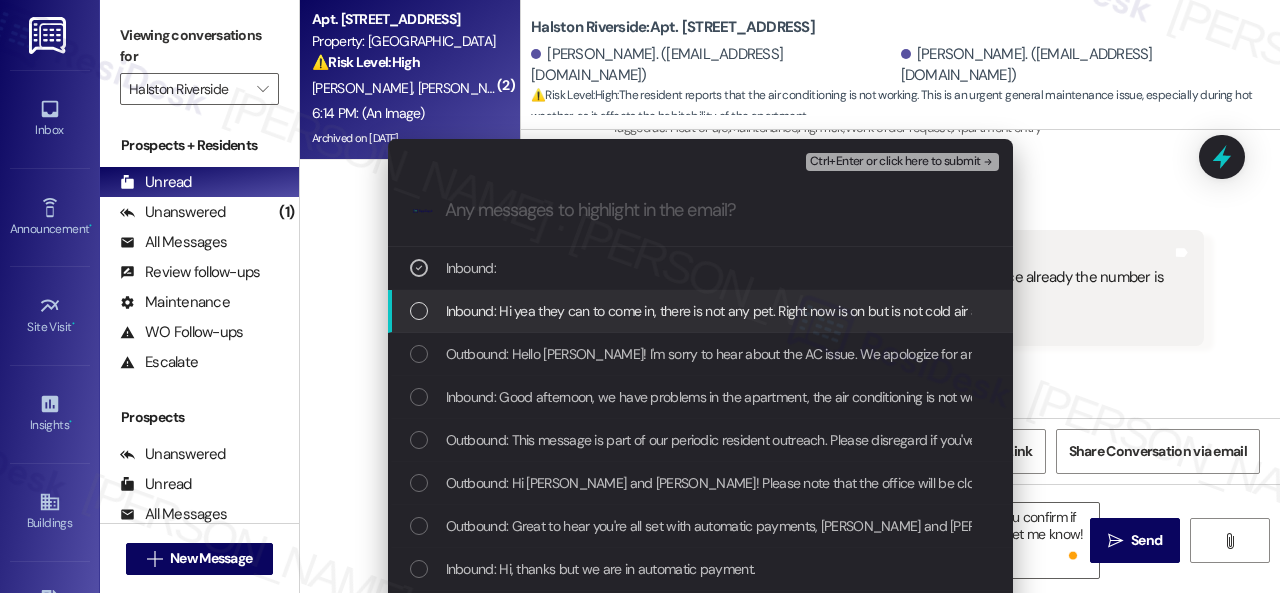 click on "Inbound: Hi yea they can to come in, there is not any pet.
Right now is on but is not cold air and we reques a order o maintenance already the number is 16046998, please we need that maintenance team check the AC.
Thanks" at bounding box center (1102, 311) 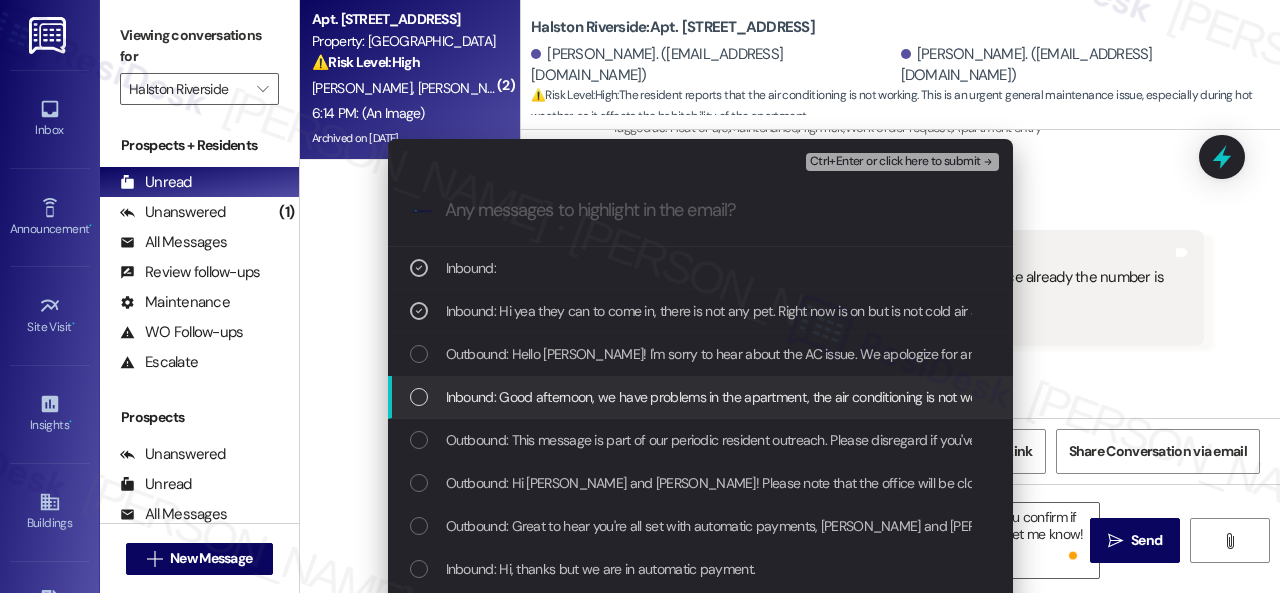 click on "Inbound: Good afternoon, we have problems in the apartment, the air conditioning is not working" at bounding box center [726, 397] 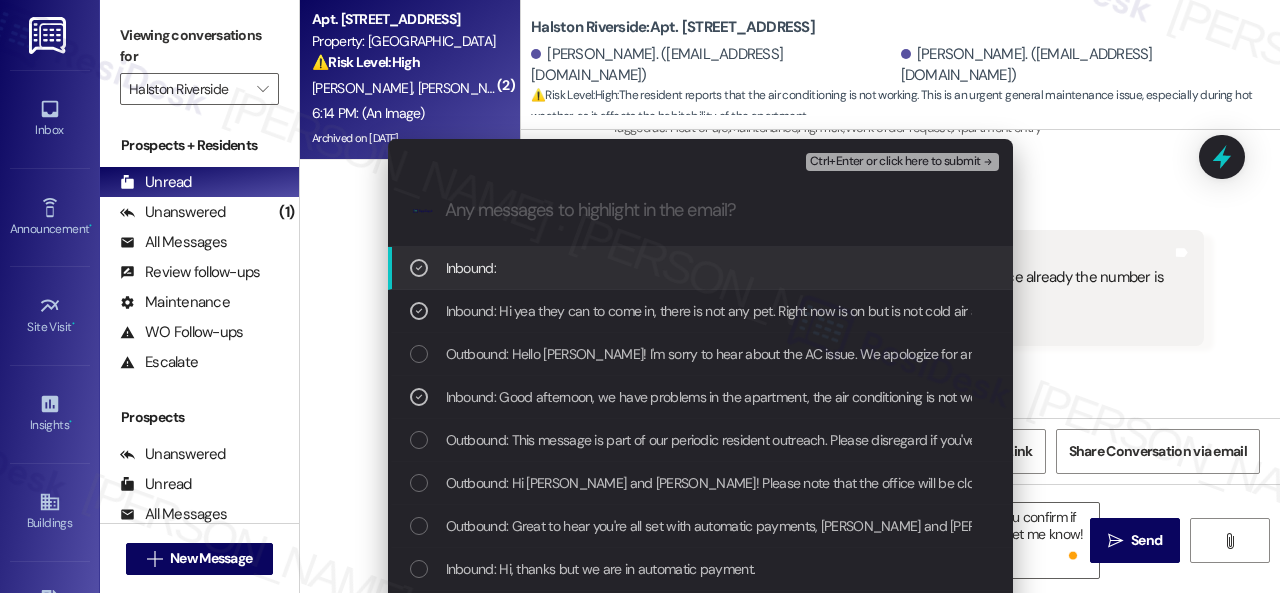click on "Ctrl+Enter or click here to submit" at bounding box center [895, 162] 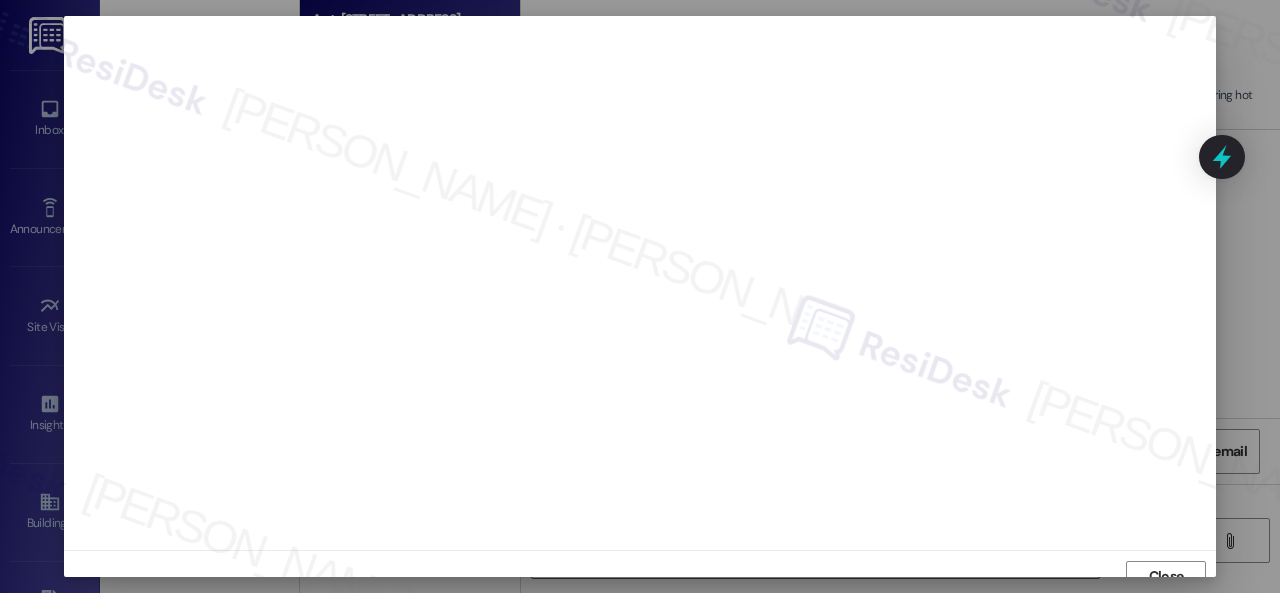 scroll, scrollTop: 15, scrollLeft: 0, axis: vertical 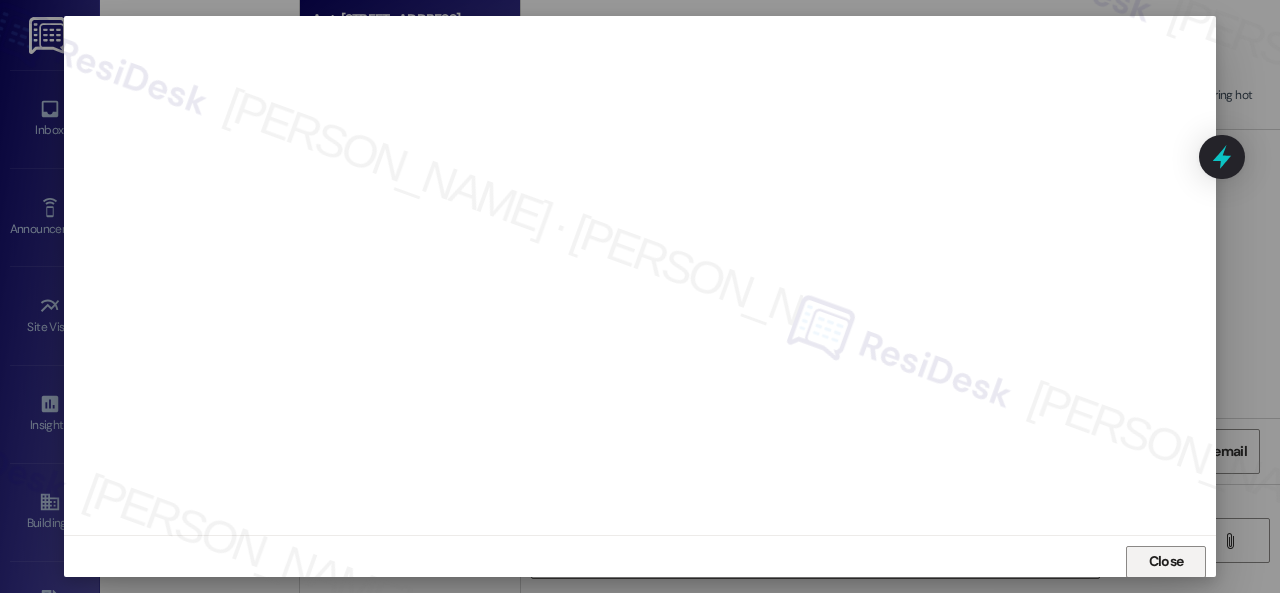 click on "Close" at bounding box center (1166, 561) 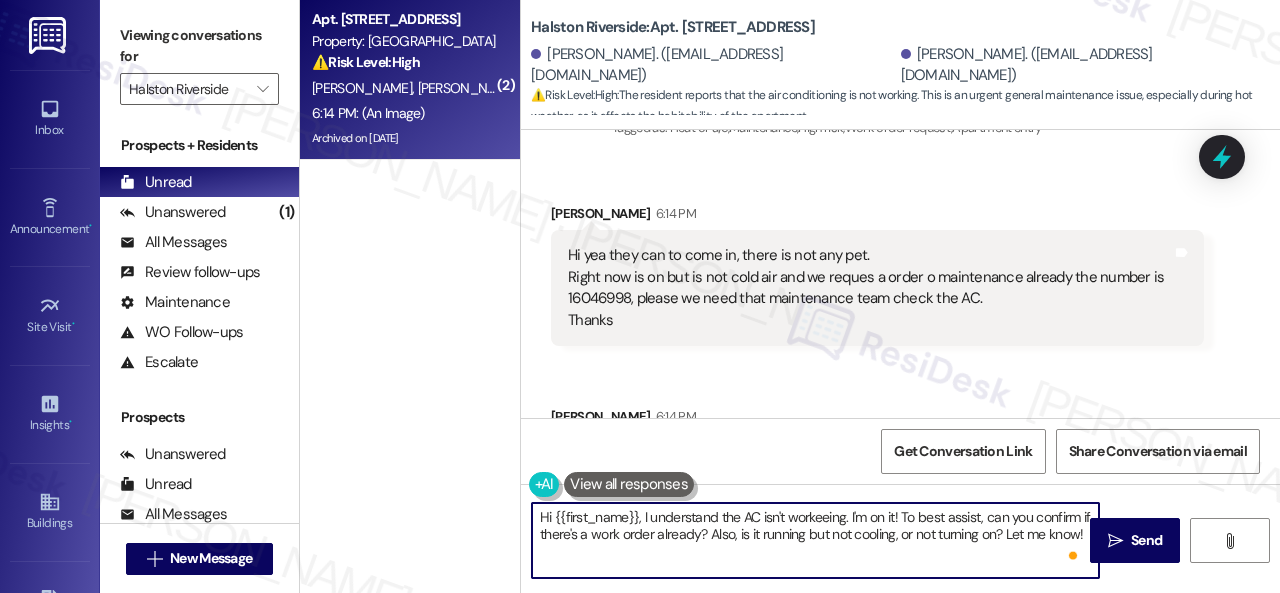type on "Hi {{first_name}}, I understand the AC isn't workeeing. I'm on it! To best assist, can you confirm if there's a work order already? Also, is it running but not cooling, or not turning on? Let me know!" 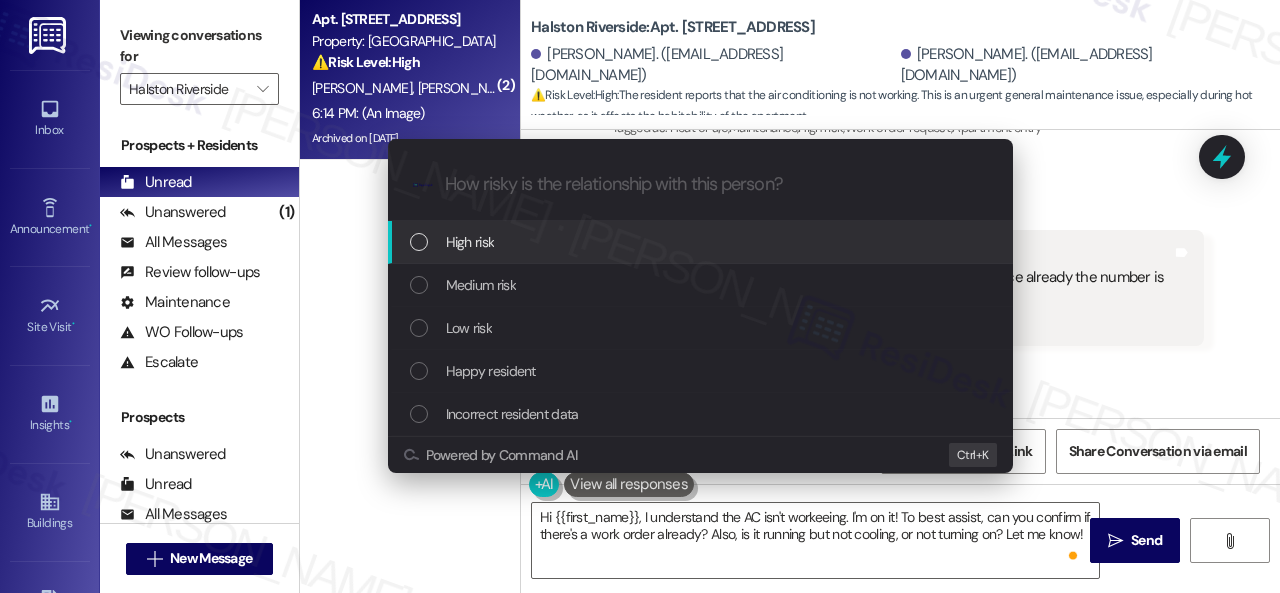 click on "High risk" at bounding box center [700, 242] 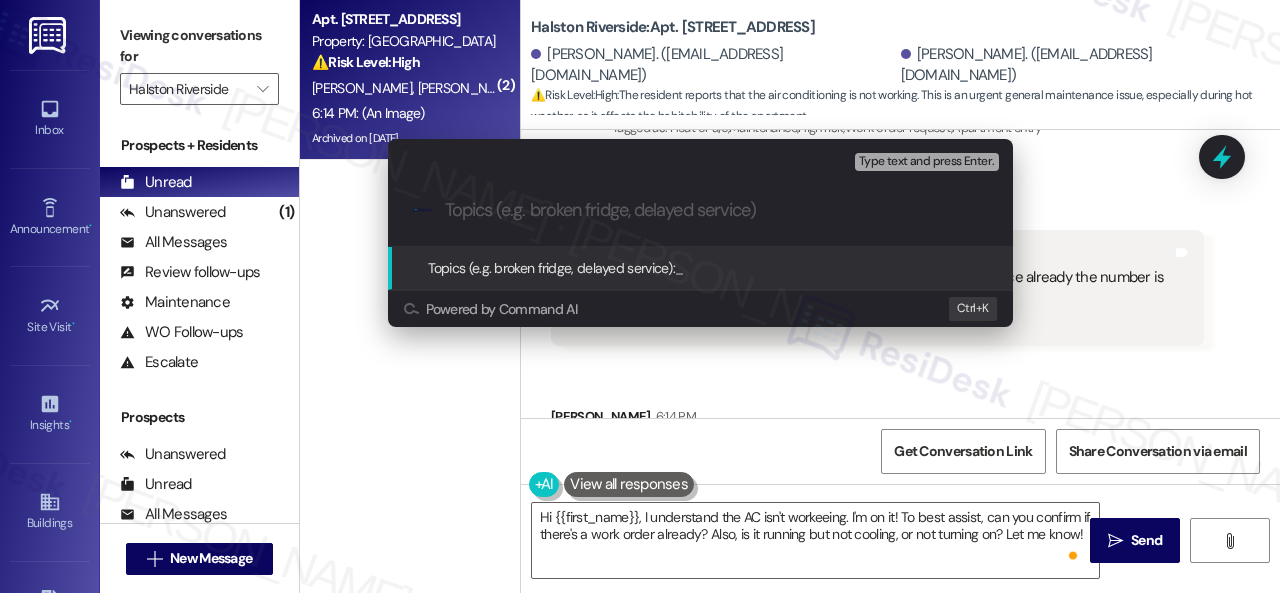 paste on "Follow-up on work order 16046998" 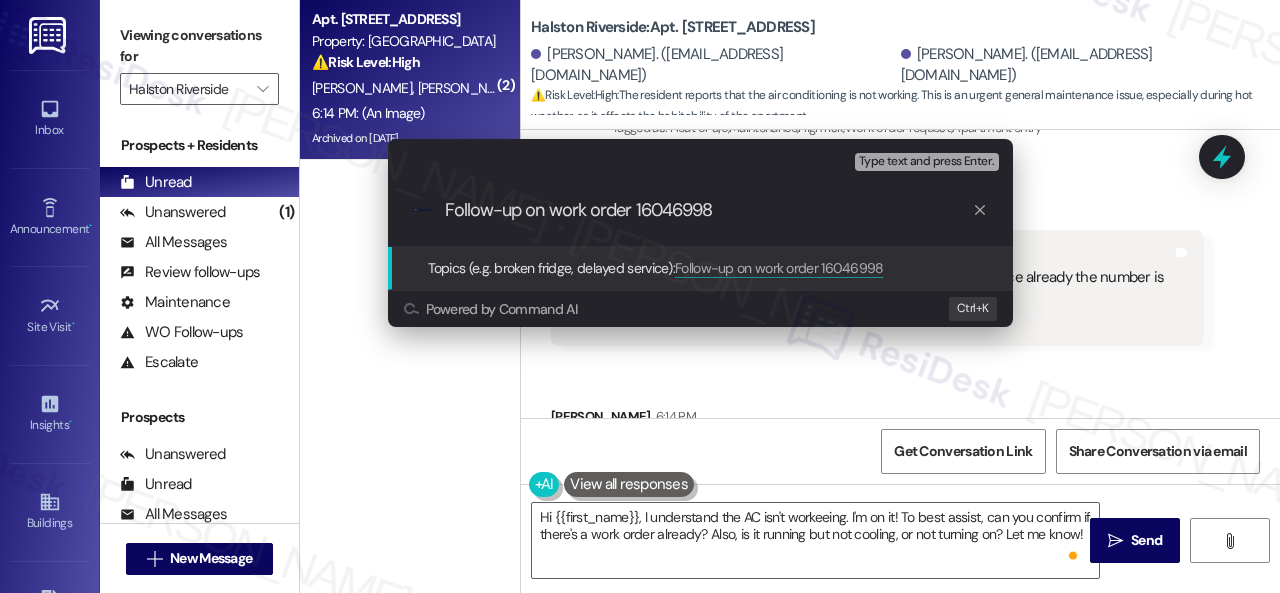 type 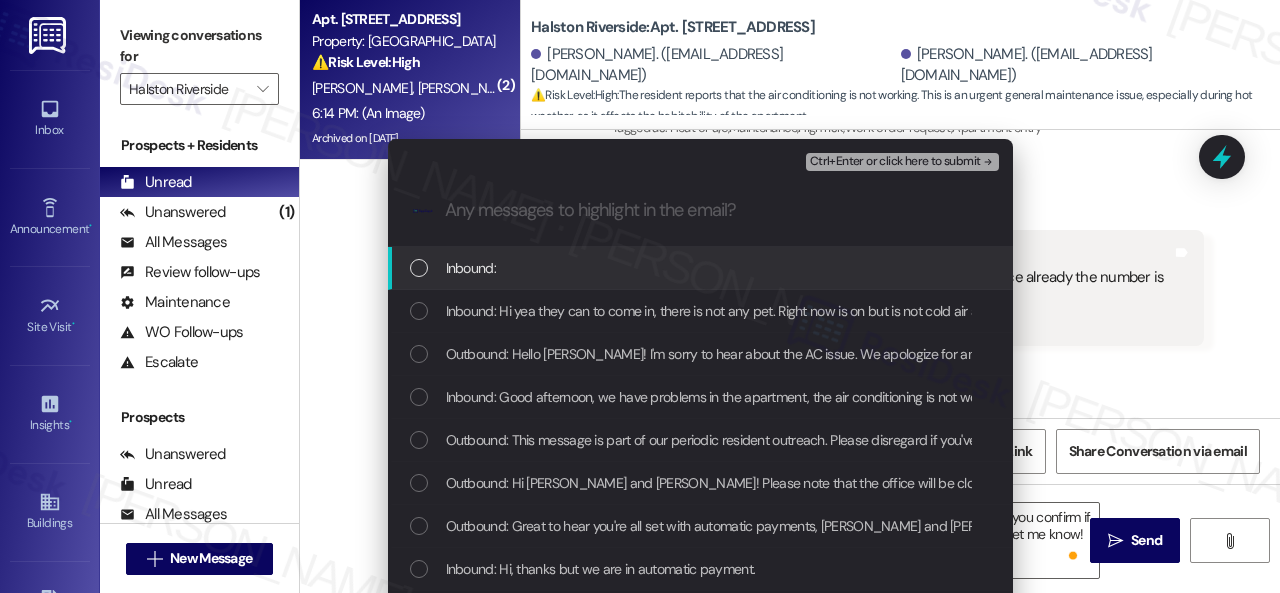 click on "Inbound:" at bounding box center [471, 268] 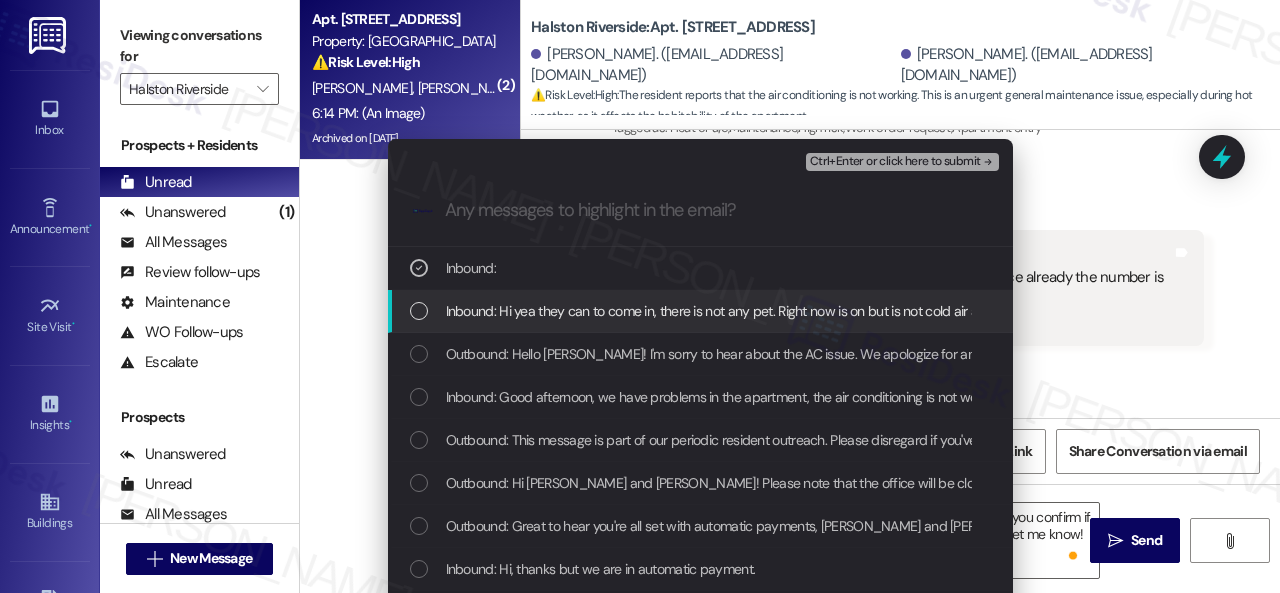 click on "Inbound: Hi yea they can to come in, there is not any pet.
Right now is on but is not cold air and we reques a order o maintenance already the number is 16046998, please we need that maintenance team check the AC.
Thanks" at bounding box center [1102, 311] 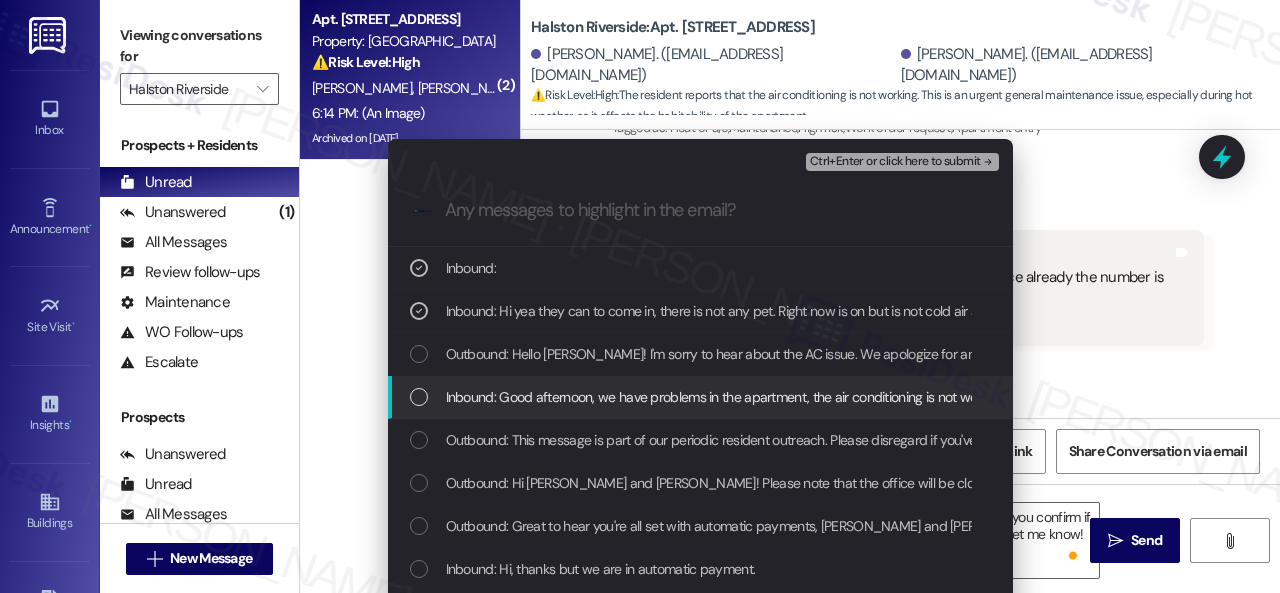 click on "Inbound: Good afternoon, we have problems in the apartment, the air conditioning is not working" at bounding box center [726, 397] 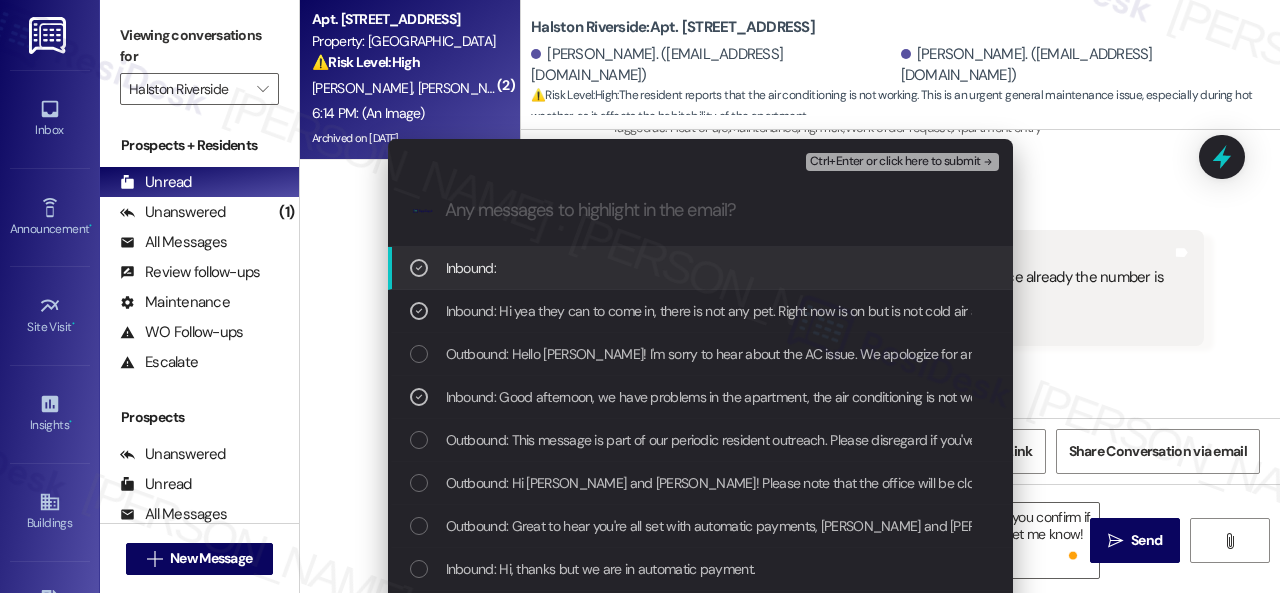 click on "Ctrl+Enter or click here to submit" at bounding box center (895, 162) 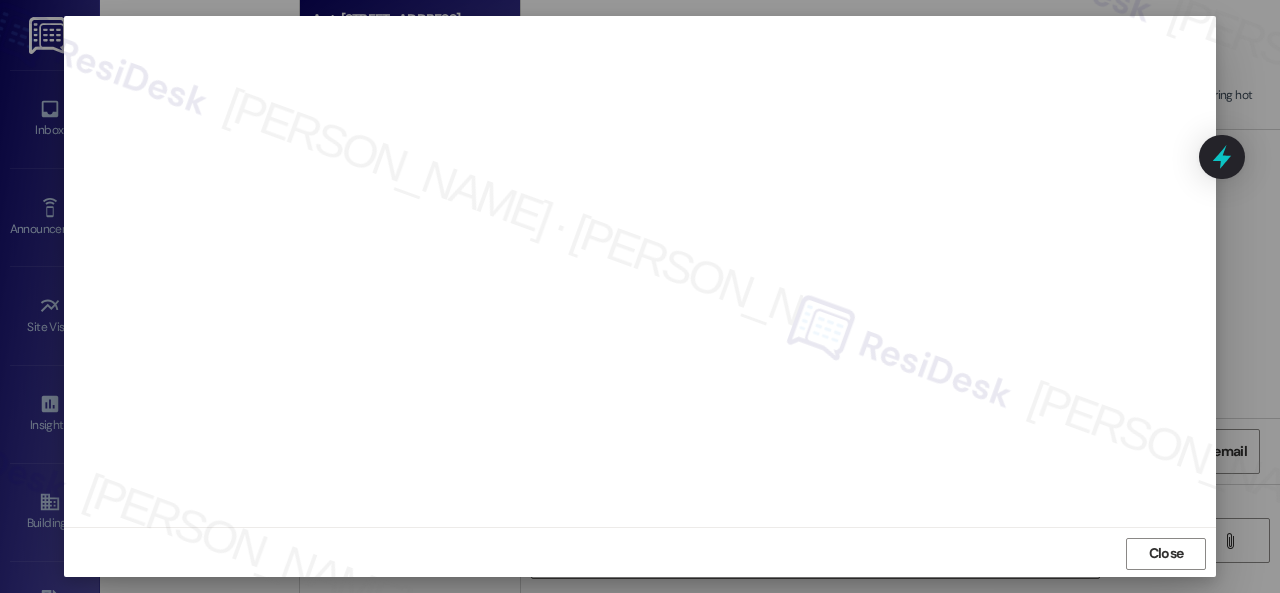 scroll, scrollTop: 25, scrollLeft: 0, axis: vertical 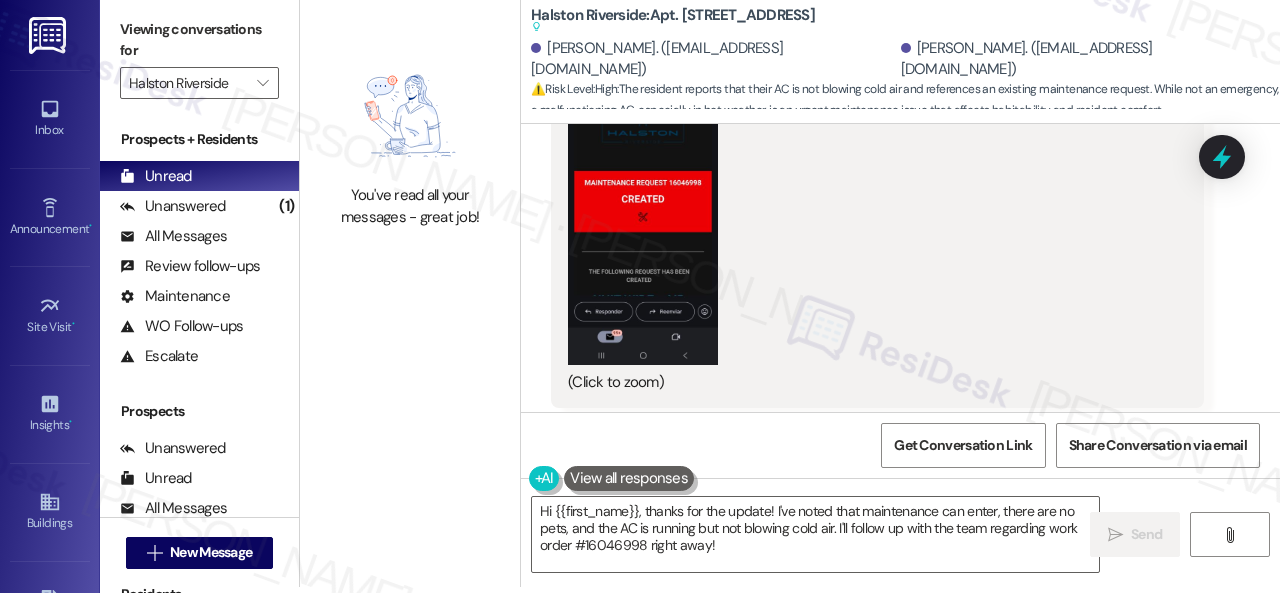 click on "Jose Marrero 6:14 PM JPG  attachment ResiDesk found written details in this image   See details A resident from Halston Riverside (unit 21) submitted maintenance request #16046998.
Download   (Click to zoom) Tags and notes Tagged as:   Emailed client ,  Click to highlight conversations about Emailed client Escalation type escalation Click to highlight conversations about Escalation type escalation  Related guidelines Show suggestions" at bounding box center (877, 152) 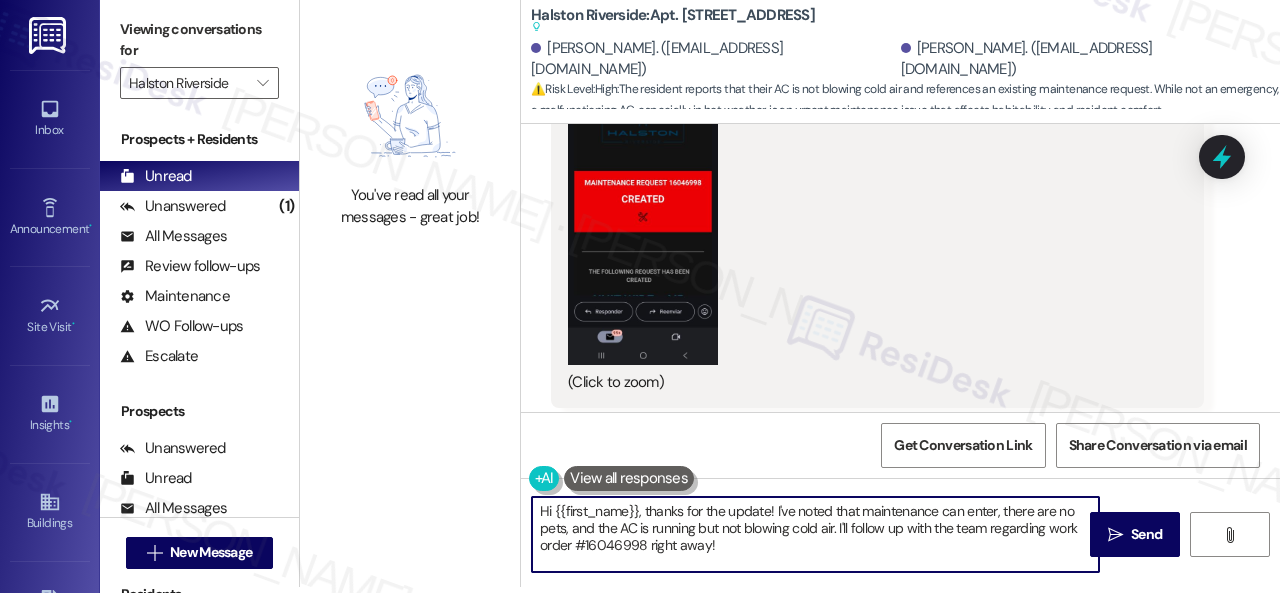 drag, startPoint x: 558, startPoint y: 525, endPoint x: 505, endPoint y: 497, distance: 59.94164 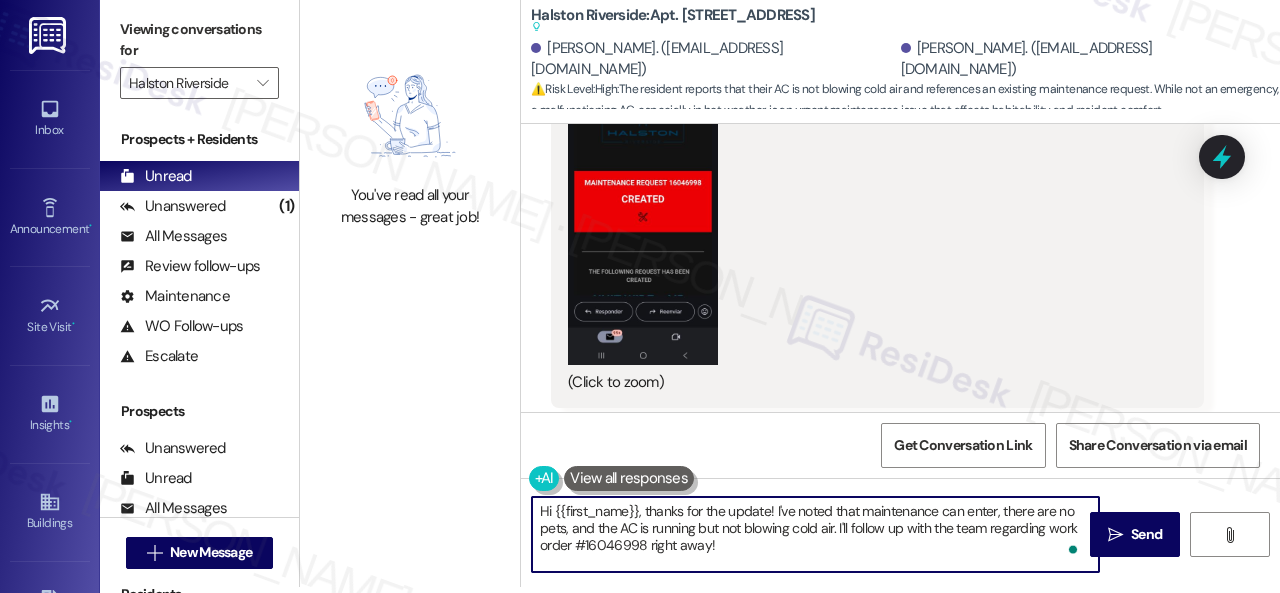 paste on "Thank you. I've notified the site team about your work order. Let me know when you have an update or need anything else." 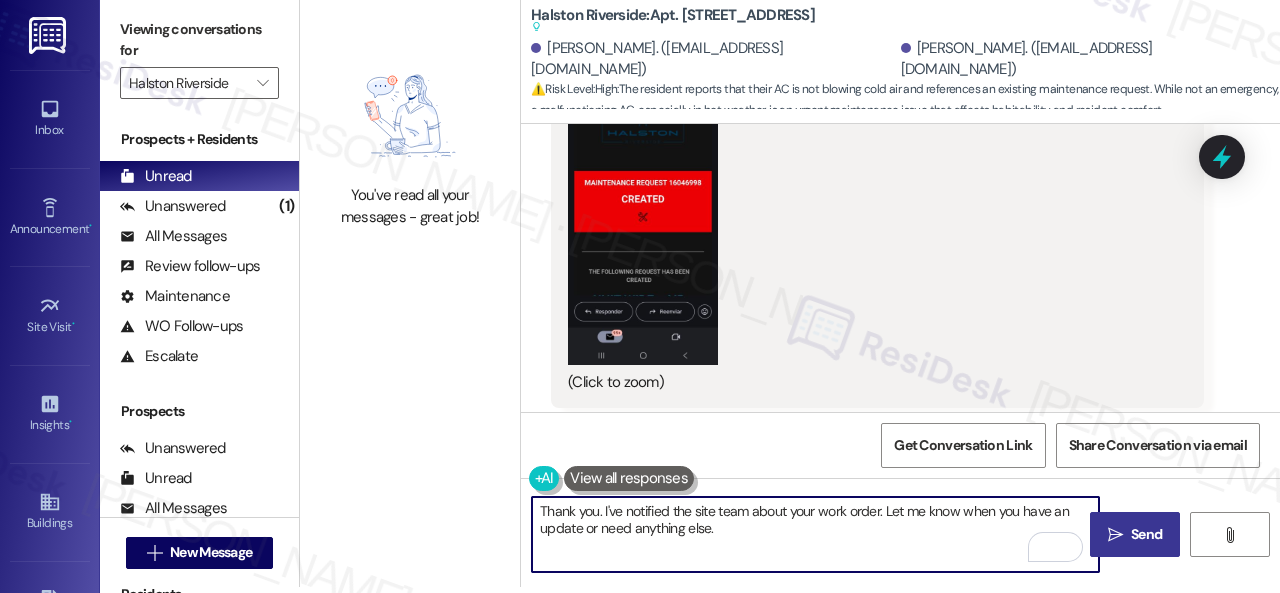 type on "Thank you. I've notified the site team about your work order. Let me know when you have an update or need anything else." 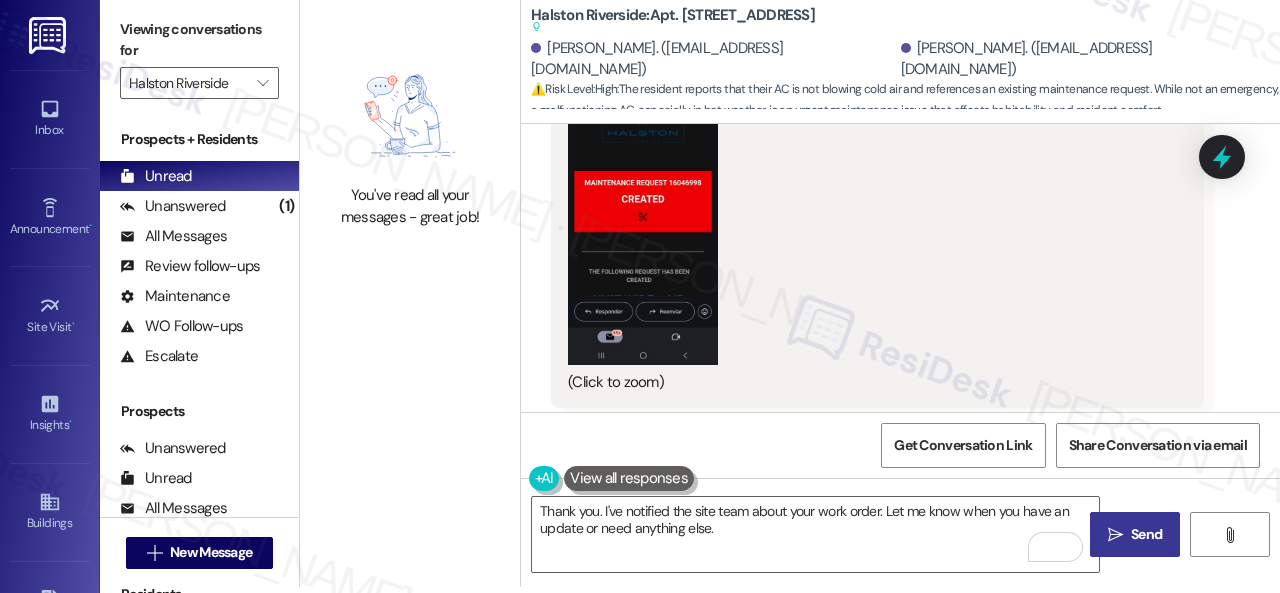 click on "" at bounding box center [1115, 535] 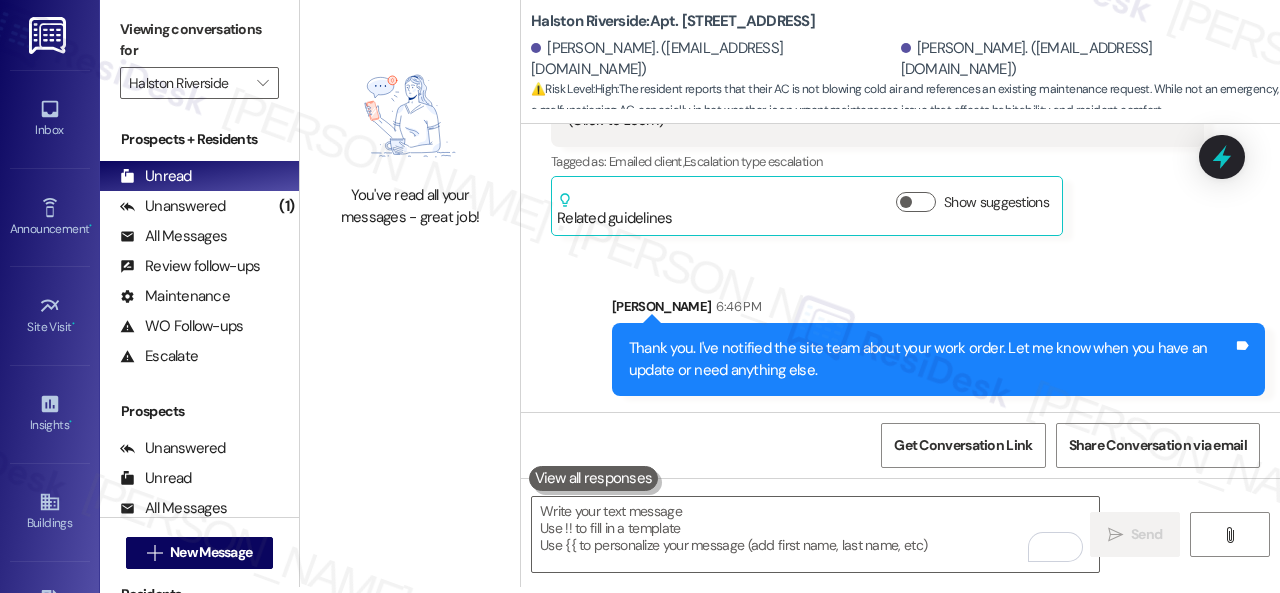scroll, scrollTop: 11812, scrollLeft: 0, axis: vertical 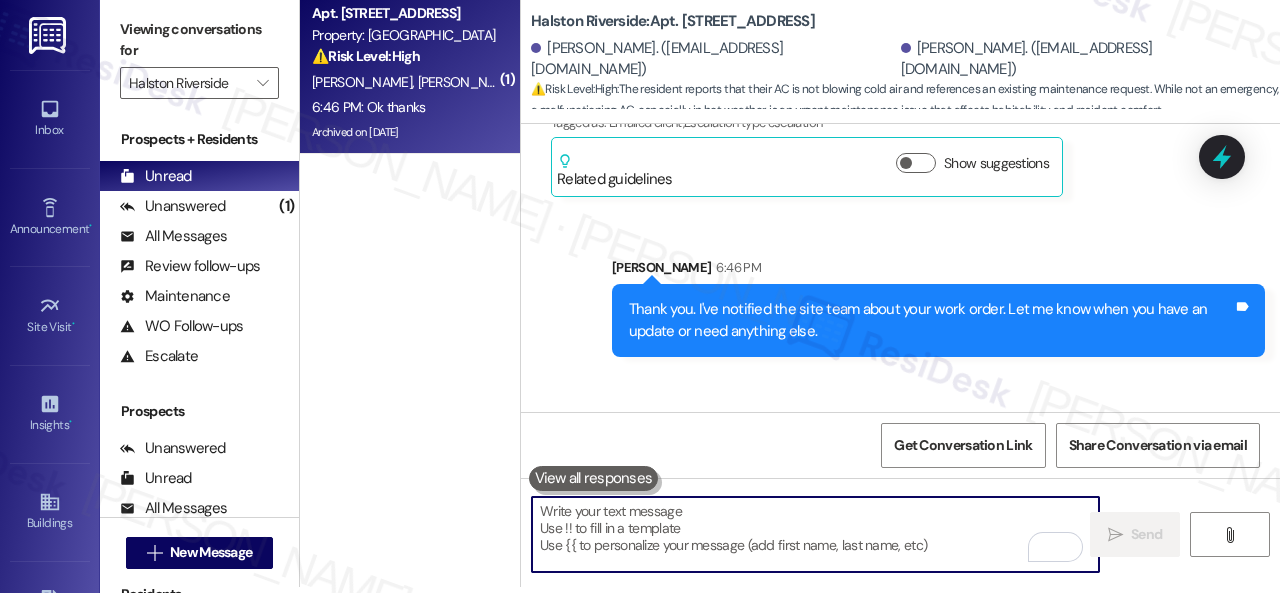 click at bounding box center [815, 534] 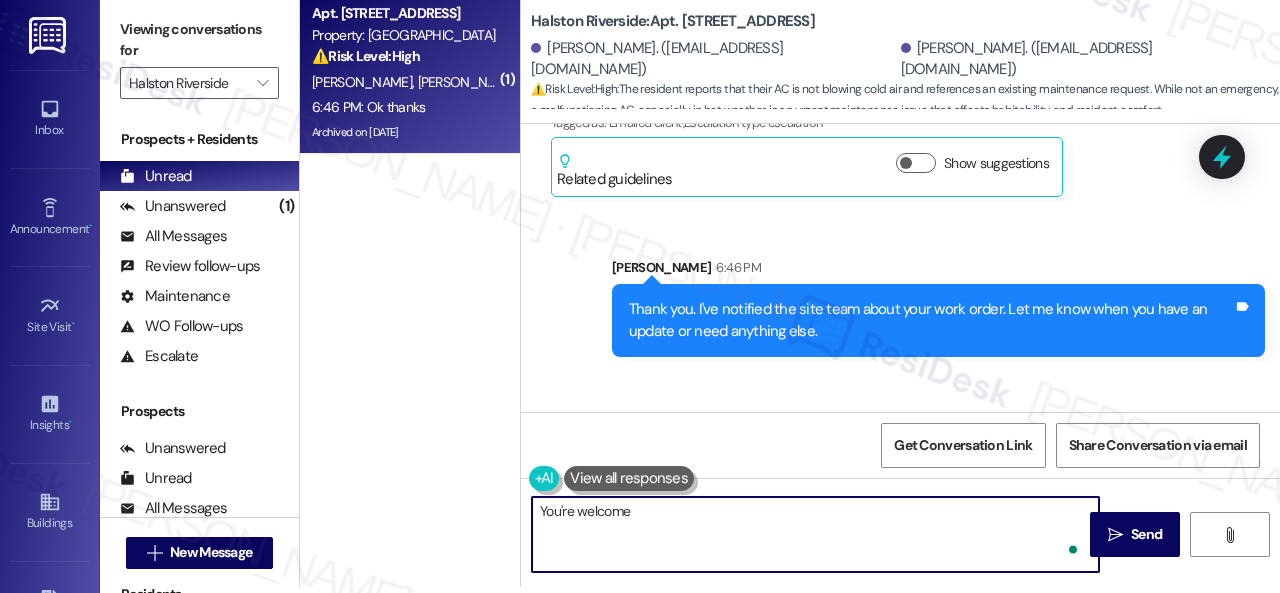 type on "You're welcome!" 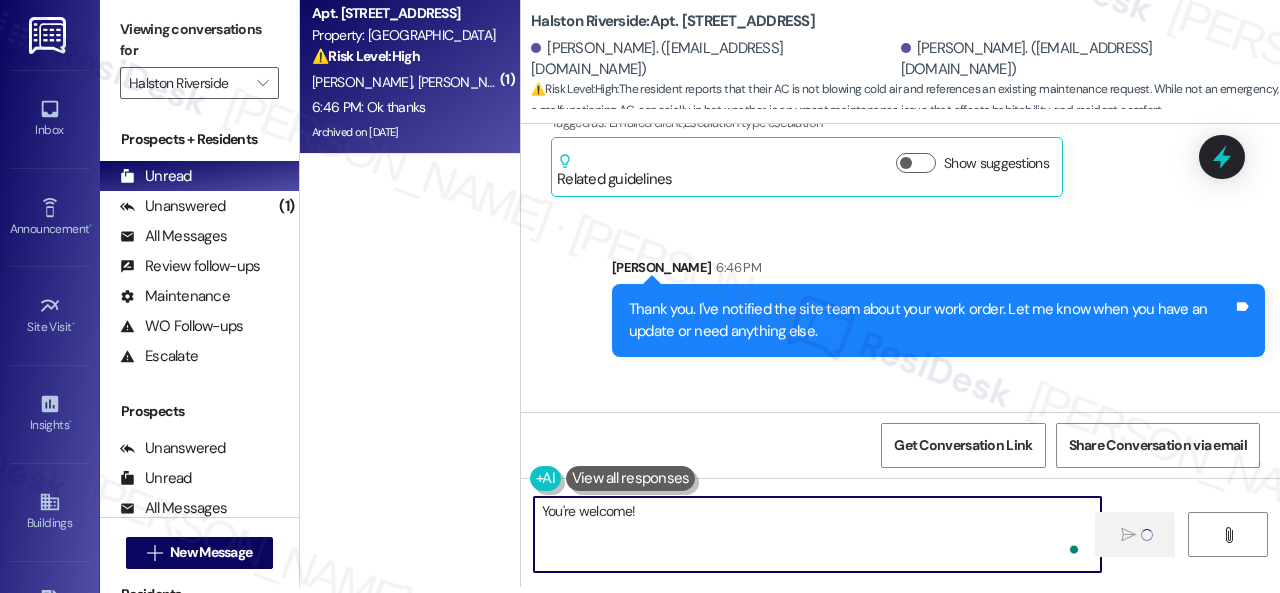 type 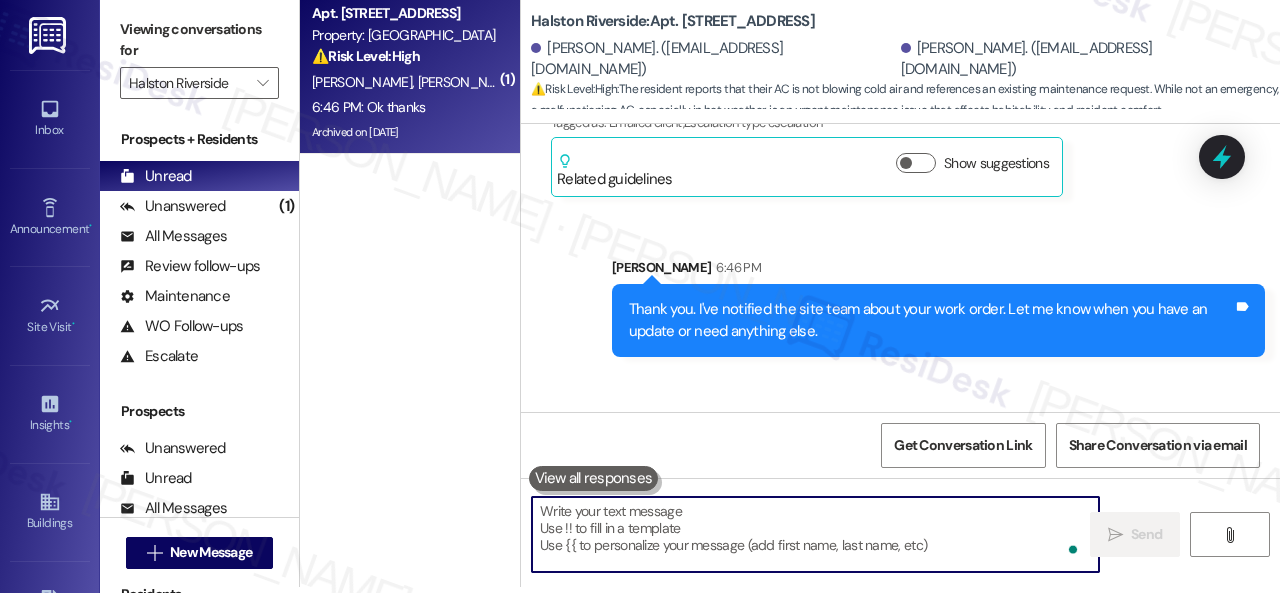 scroll, scrollTop: 0, scrollLeft: 0, axis: both 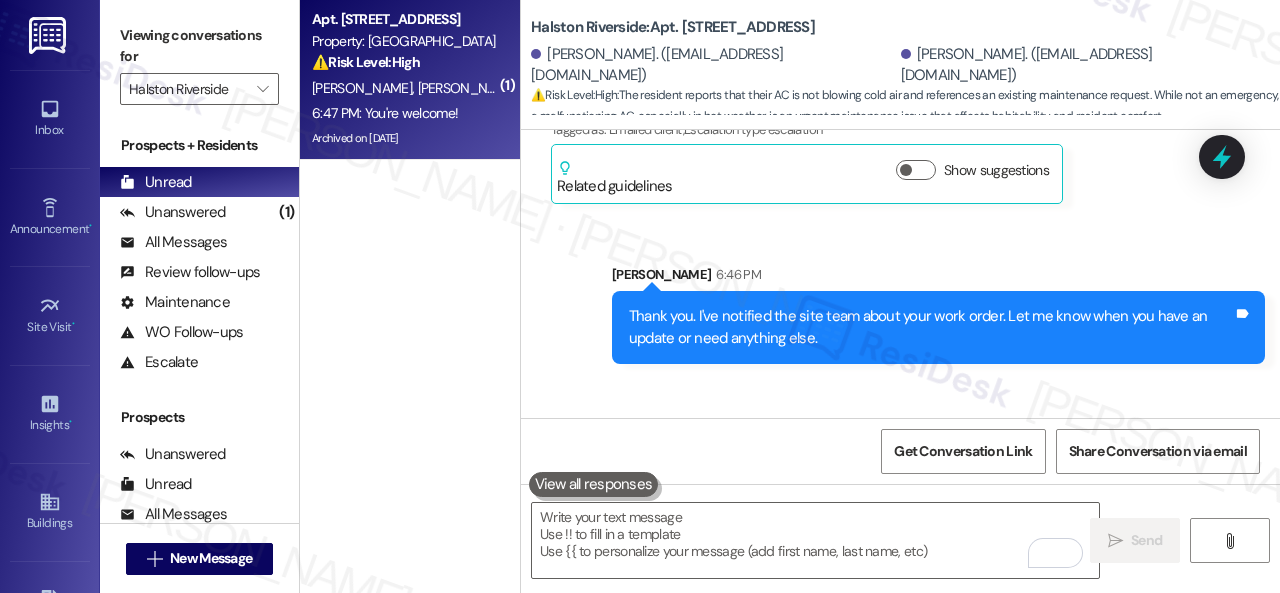 click on "6:47 PM: You're welcome! 6:47 PM: You're welcome!" at bounding box center (404, 113) 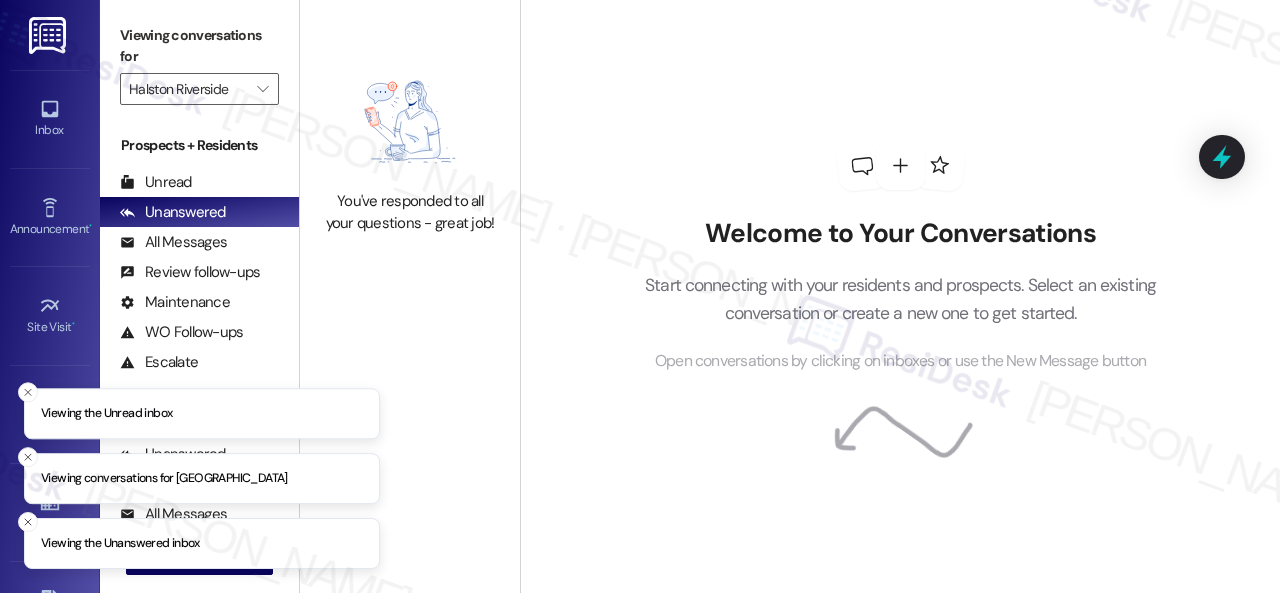 scroll, scrollTop: 0, scrollLeft: 0, axis: both 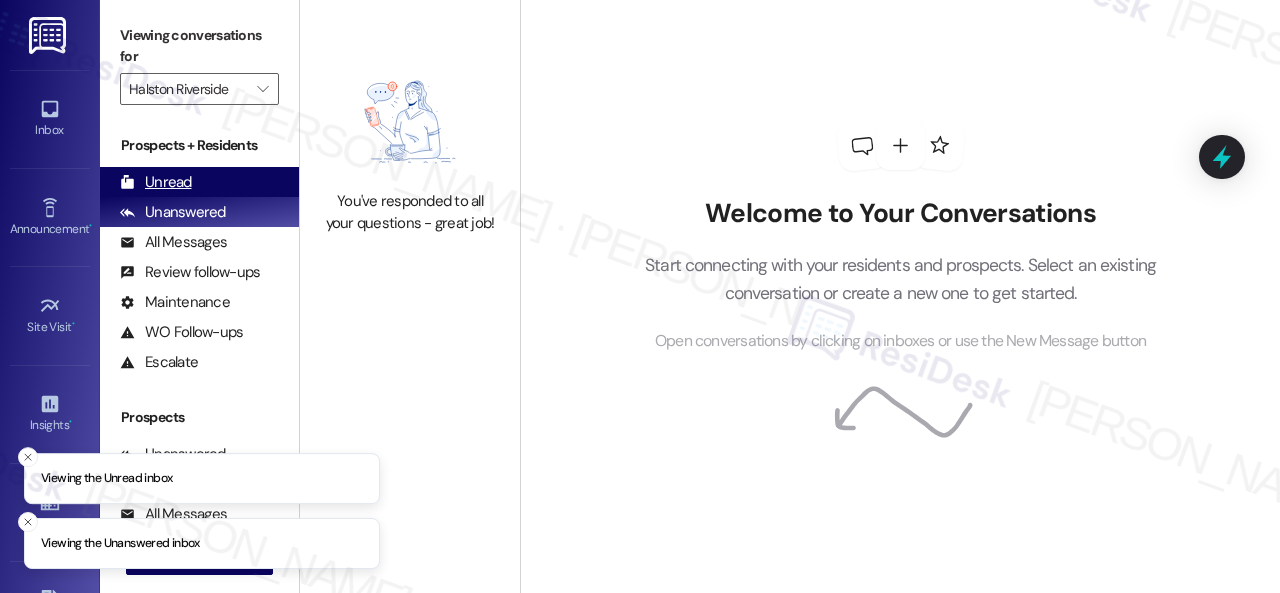 click on "Unread" at bounding box center (156, 182) 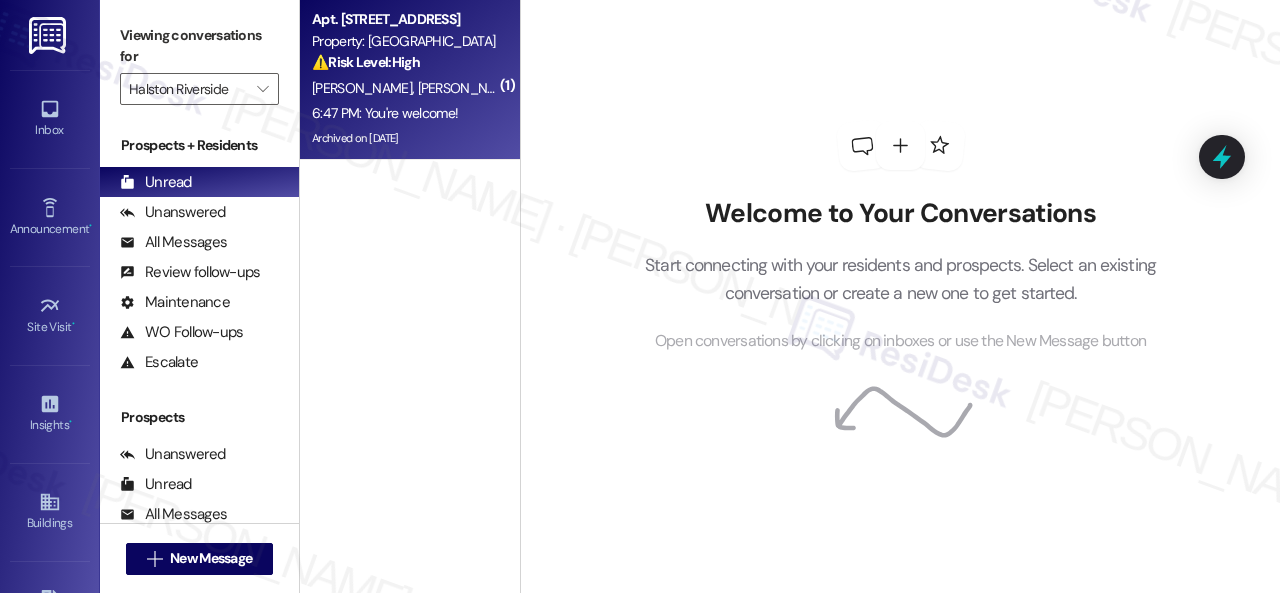 click on "⚠️  Risk Level:  High The resident reports their AC is not working and has already submitted a maintenance request. This is an urgent general maintenance issue affecting habitability, requiring prompt attention." at bounding box center (404, 62) 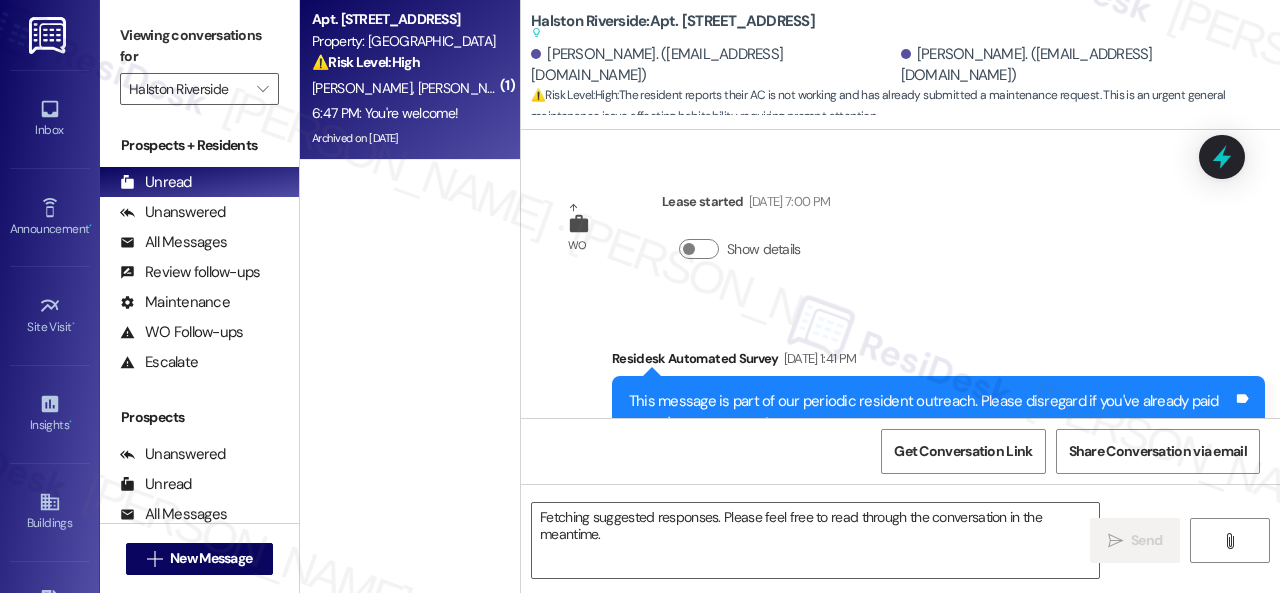 scroll, scrollTop: 12350, scrollLeft: 0, axis: vertical 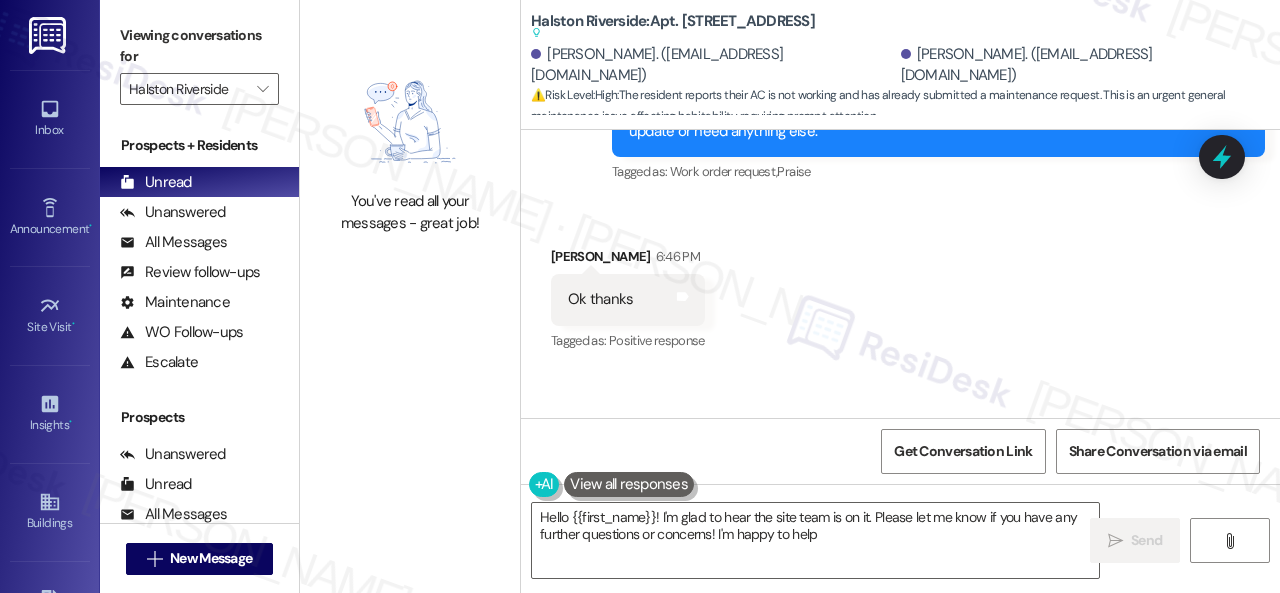type on "Hello {{first_name}}! I'm glad to hear the site team is on it. Please let me know if you have any further questions or concerns! I'm happy to help!" 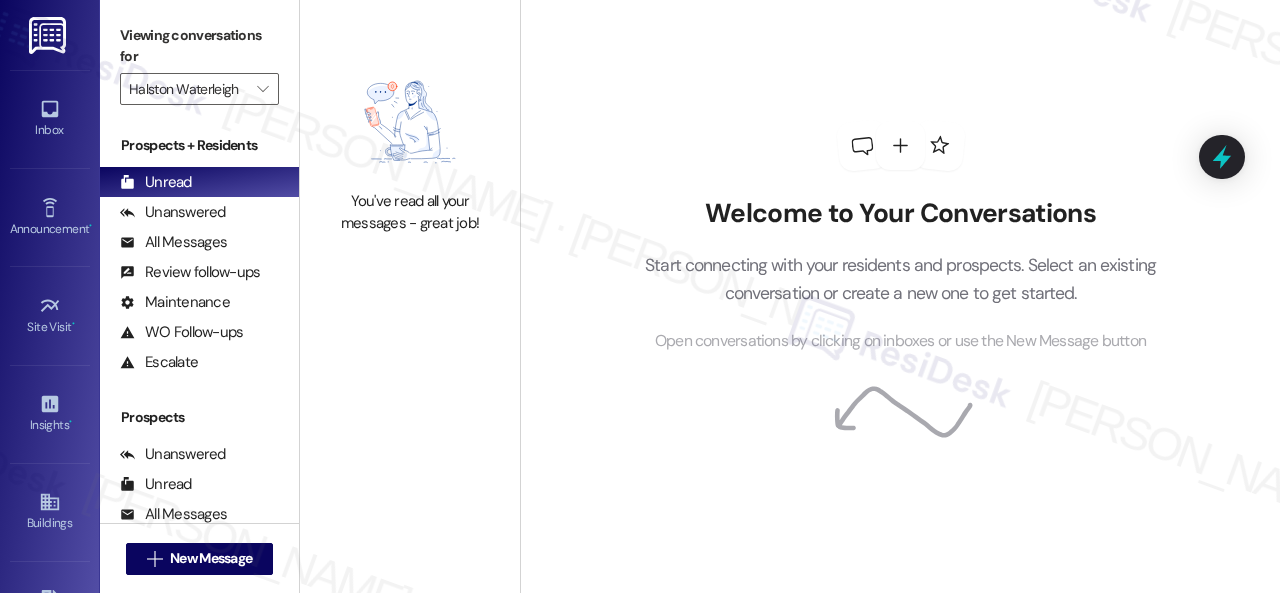 scroll, scrollTop: 0, scrollLeft: 0, axis: both 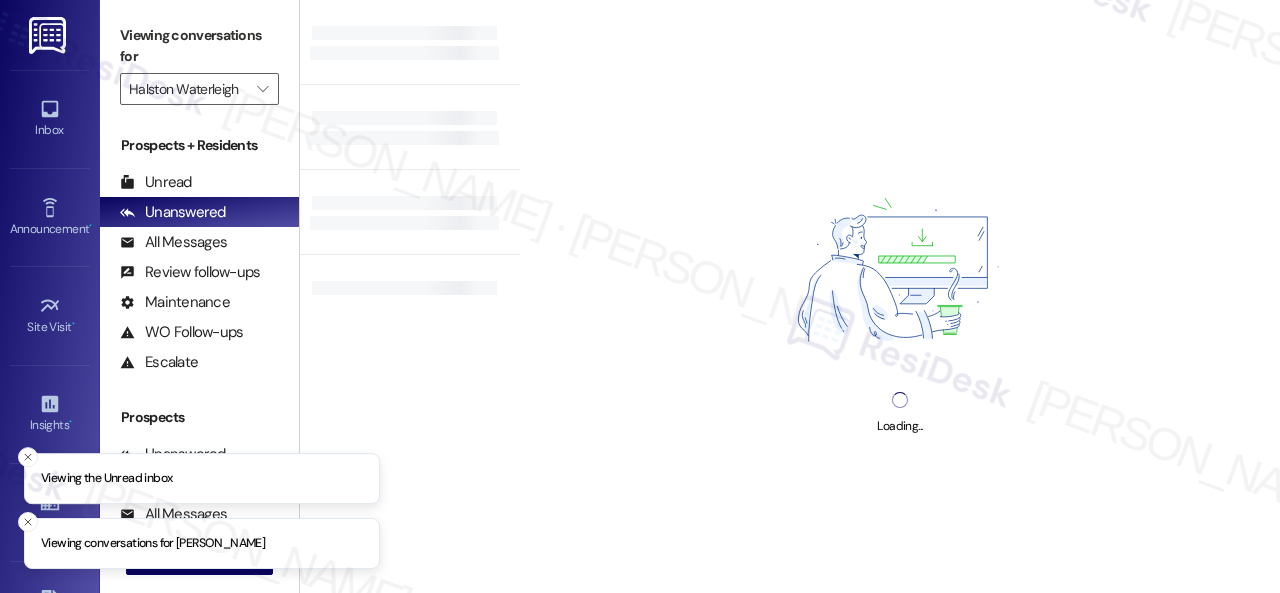 type on "Halston Waterleigh" 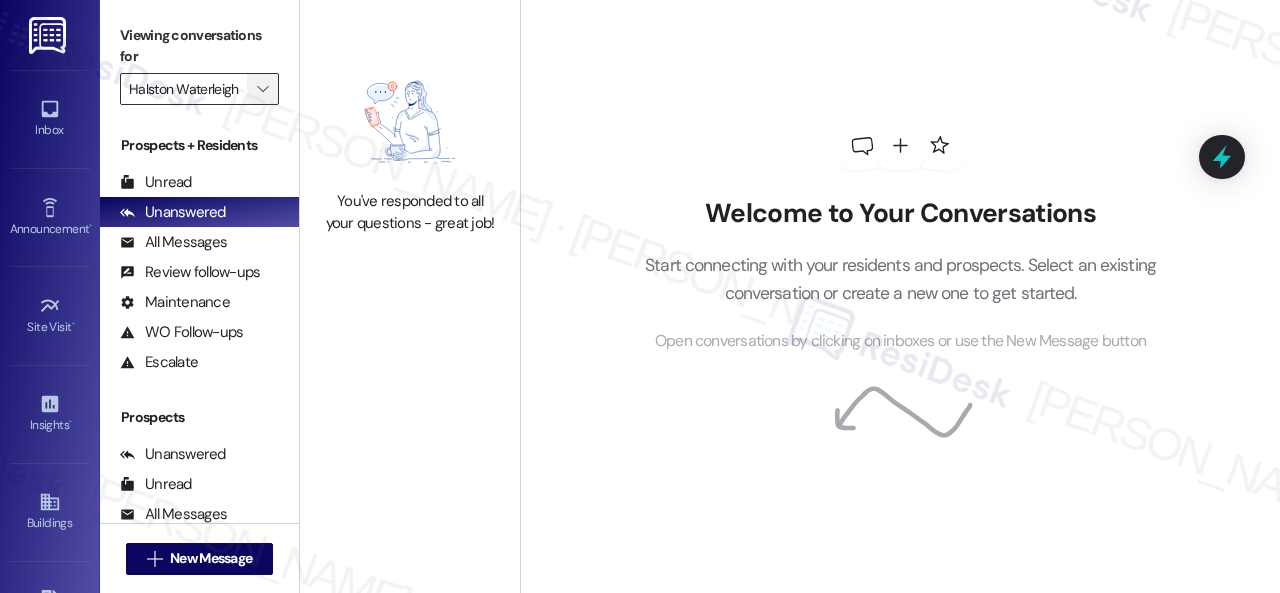 click on "" at bounding box center (263, 89) 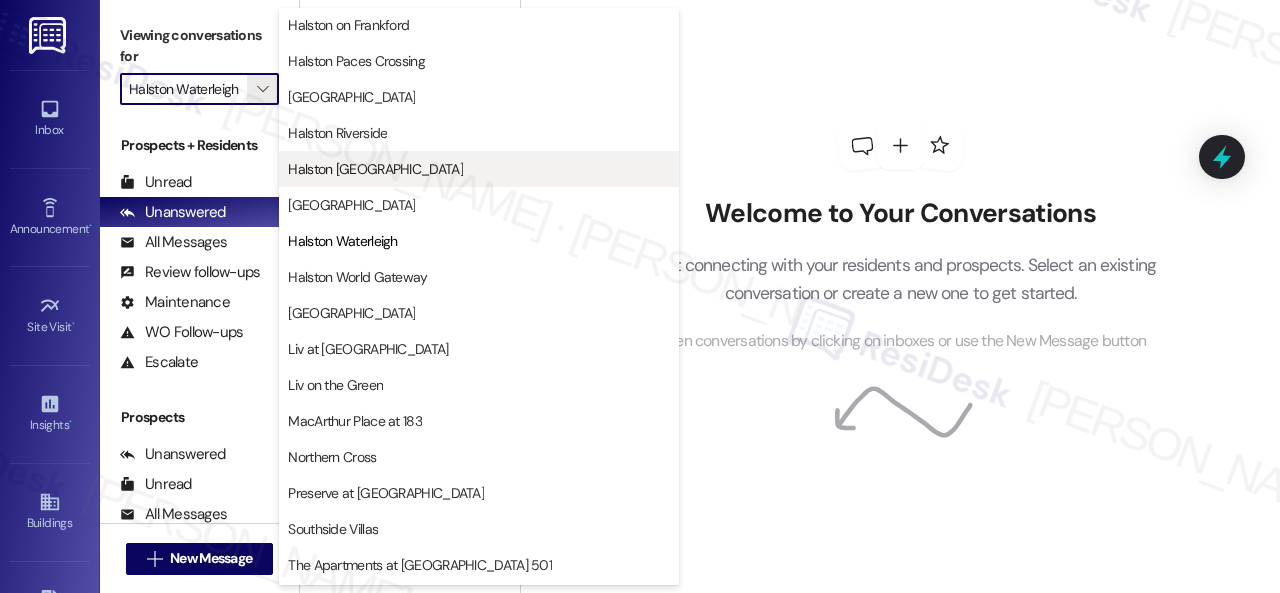 scroll, scrollTop: 864, scrollLeft: 0, axis: vertical 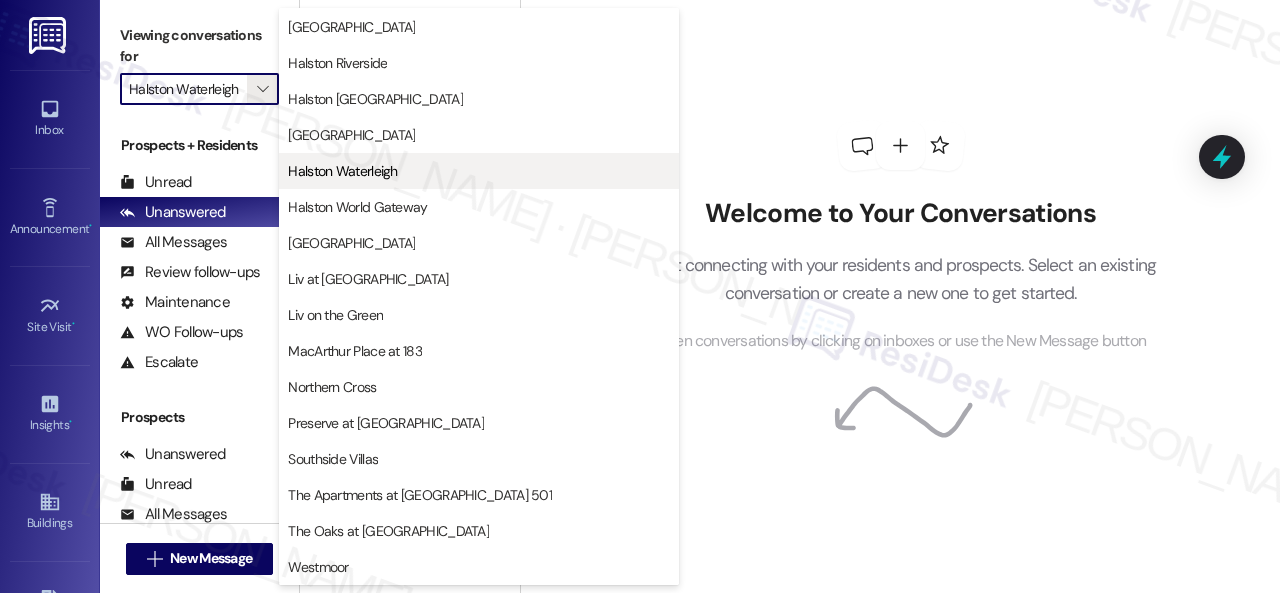 click on "Halston Waterleigh" at bounding box center (342, 171) 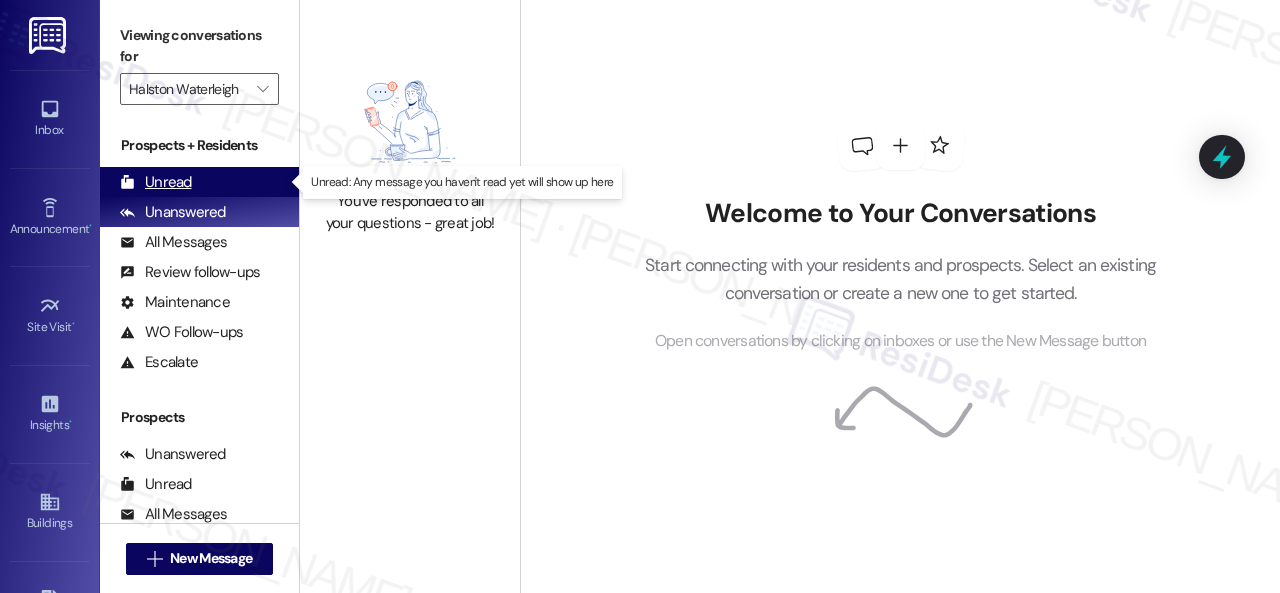 click on "Unread" at bounding box center (156, 182) 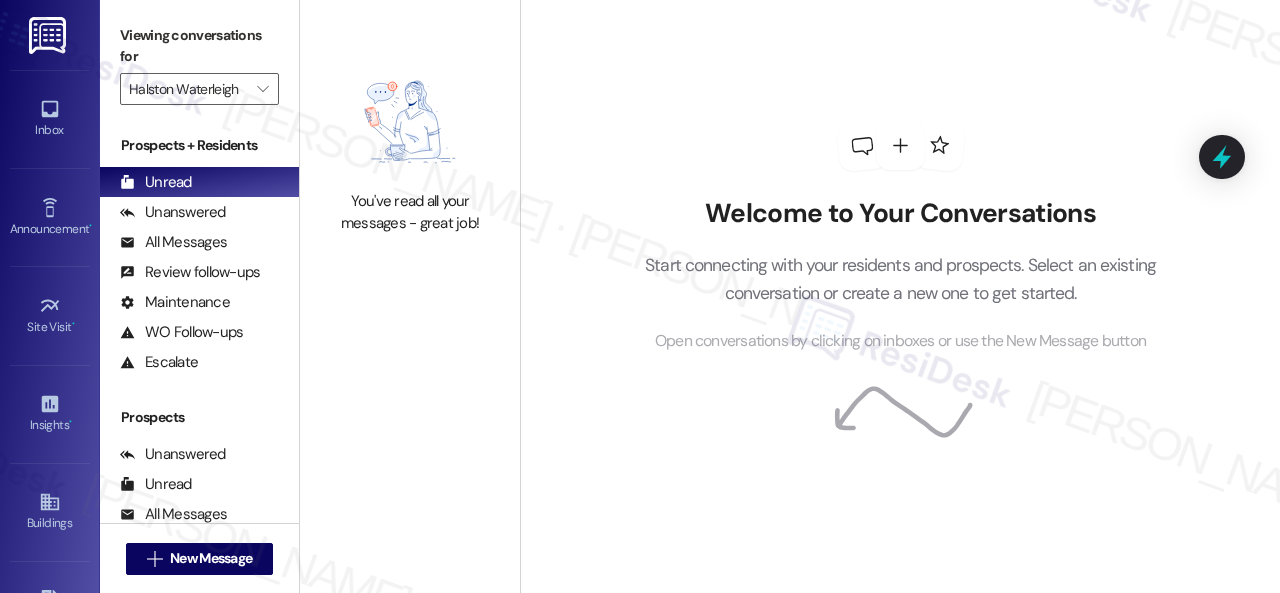 click on "Welcome to Your Conversations Start connecting with your residents and prospects. Select an existing conversation or create a new one to get started. Open conversations by clicking on inboxes or use the New Message button" at bounding box center (901, 237) 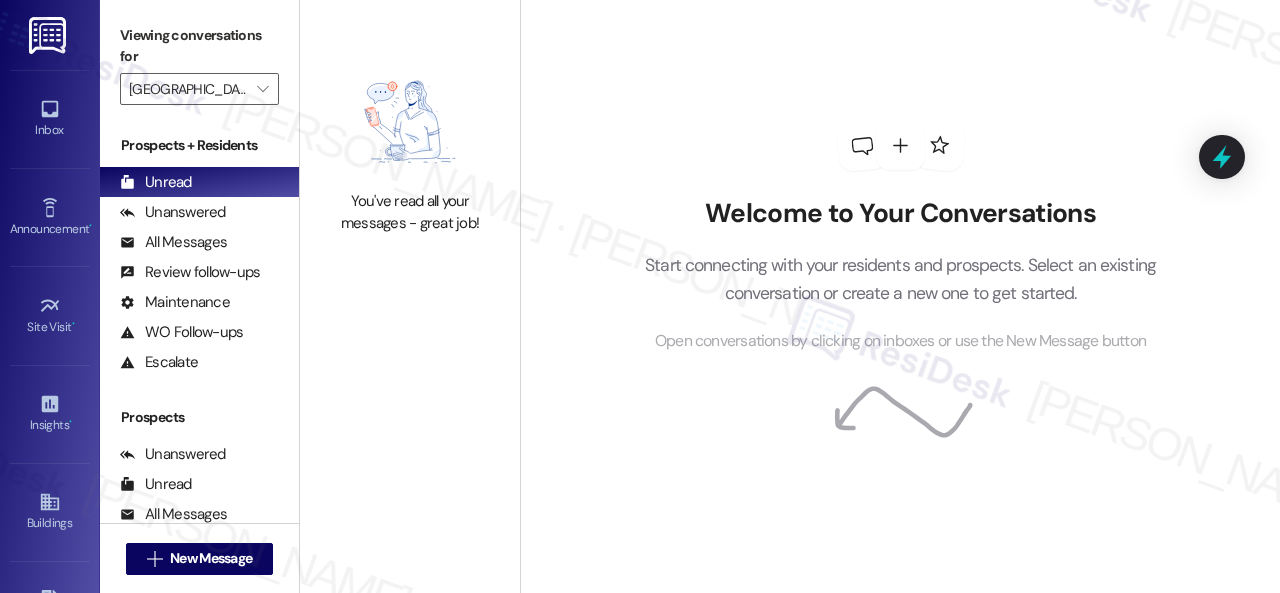 scroll, scrollTop: 0, scrollLeft: 0, axis: both 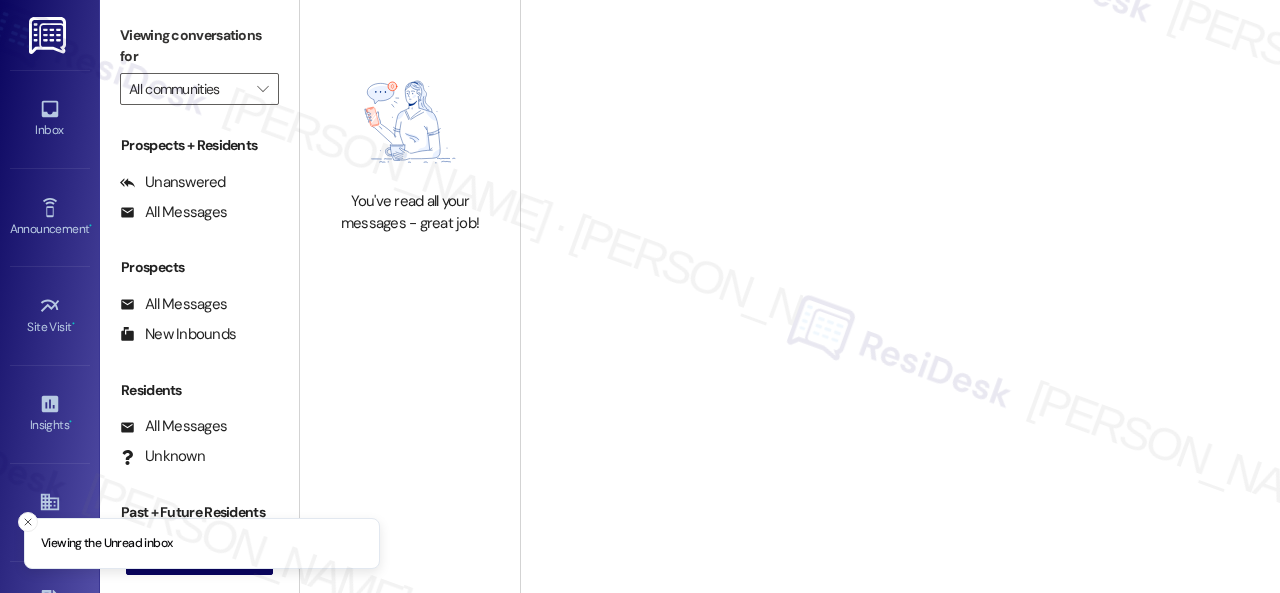 type on "Halston Riverside" 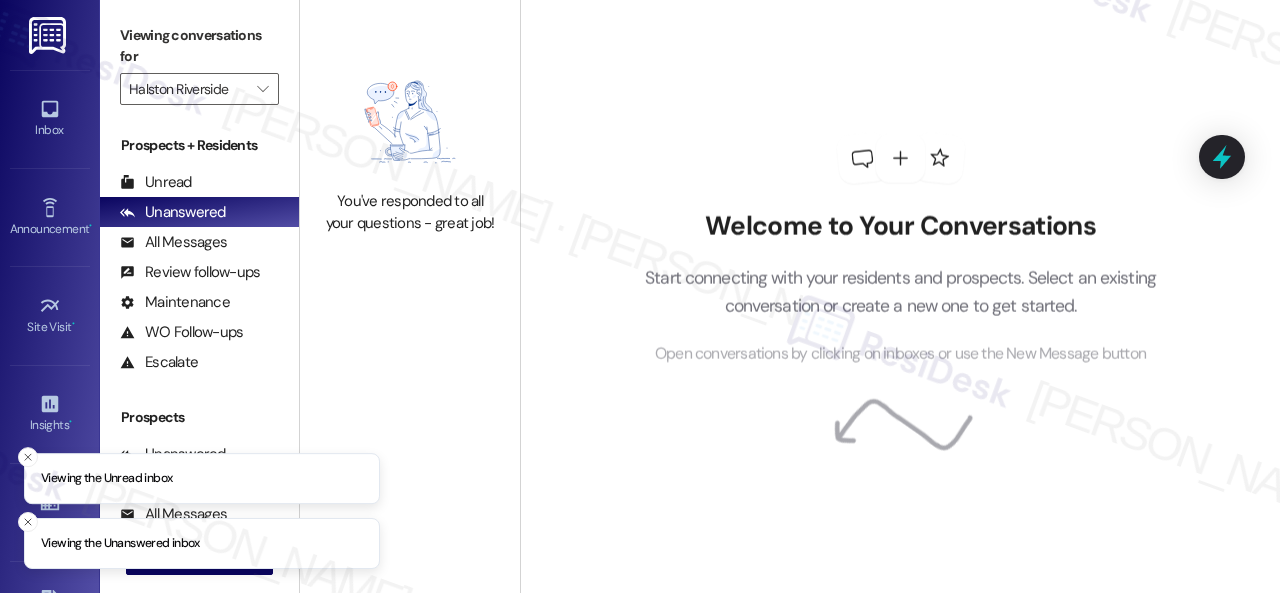 scroll, scrollTop: 0, scrollLeft: 0, axis: both 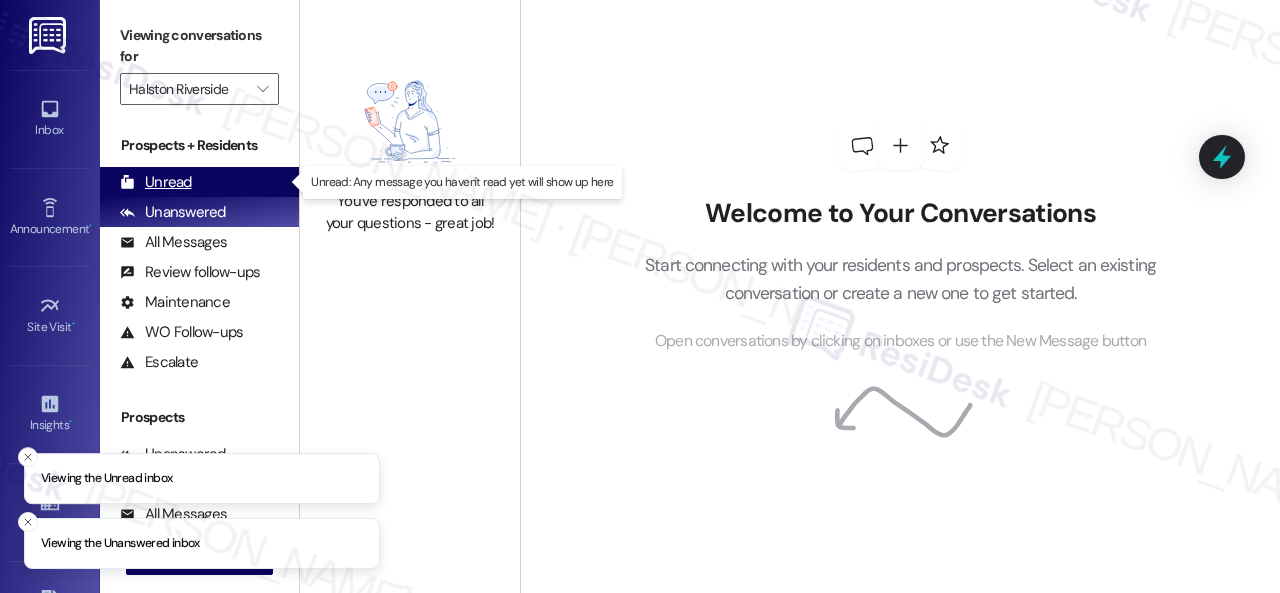 click on "Unread" at bounding box center [156, 182] 